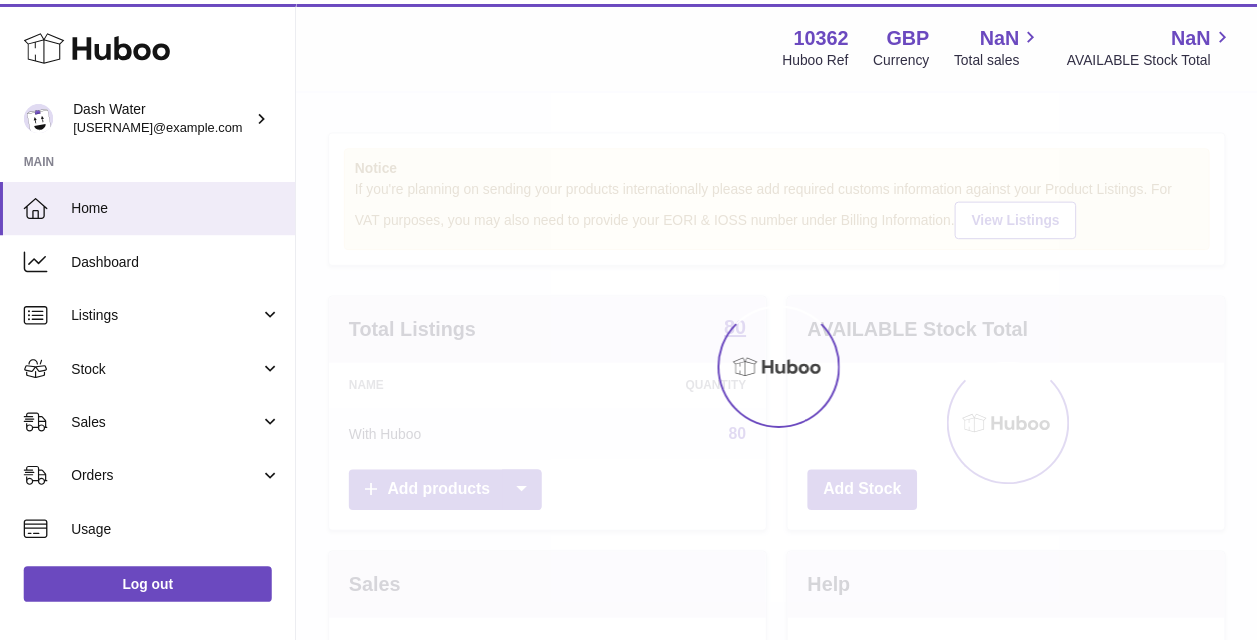 scroll, scrollTop: 0, scrollLeft: 0, axis: both 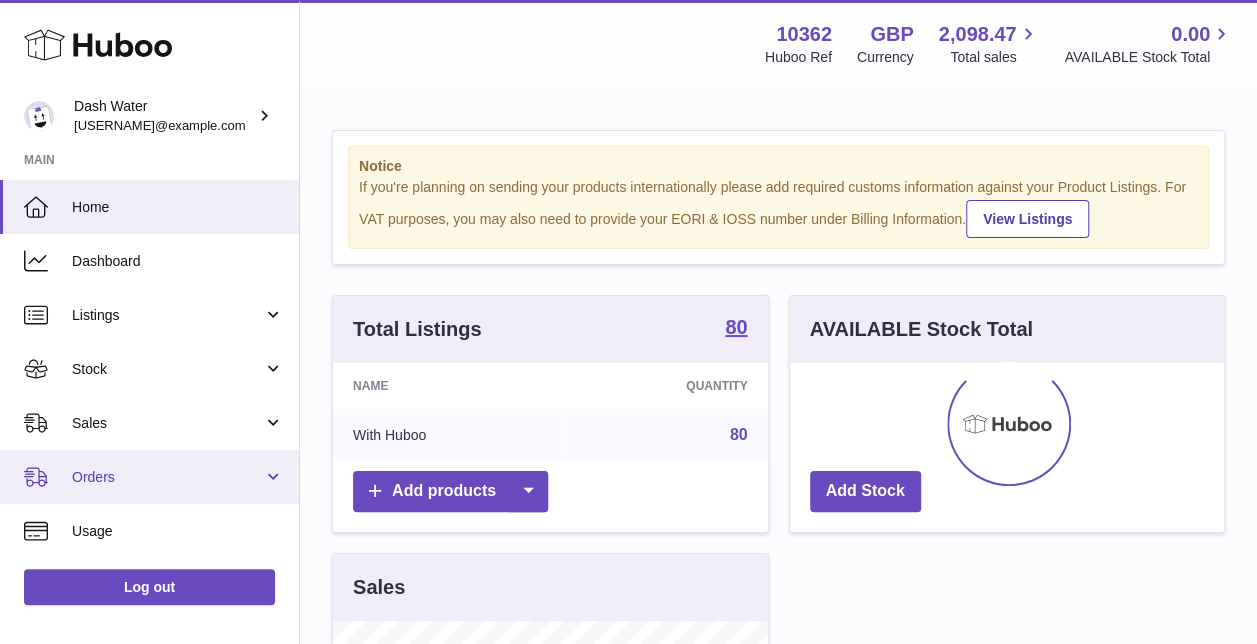 click on "Orders" at bounding box center [167, 477] 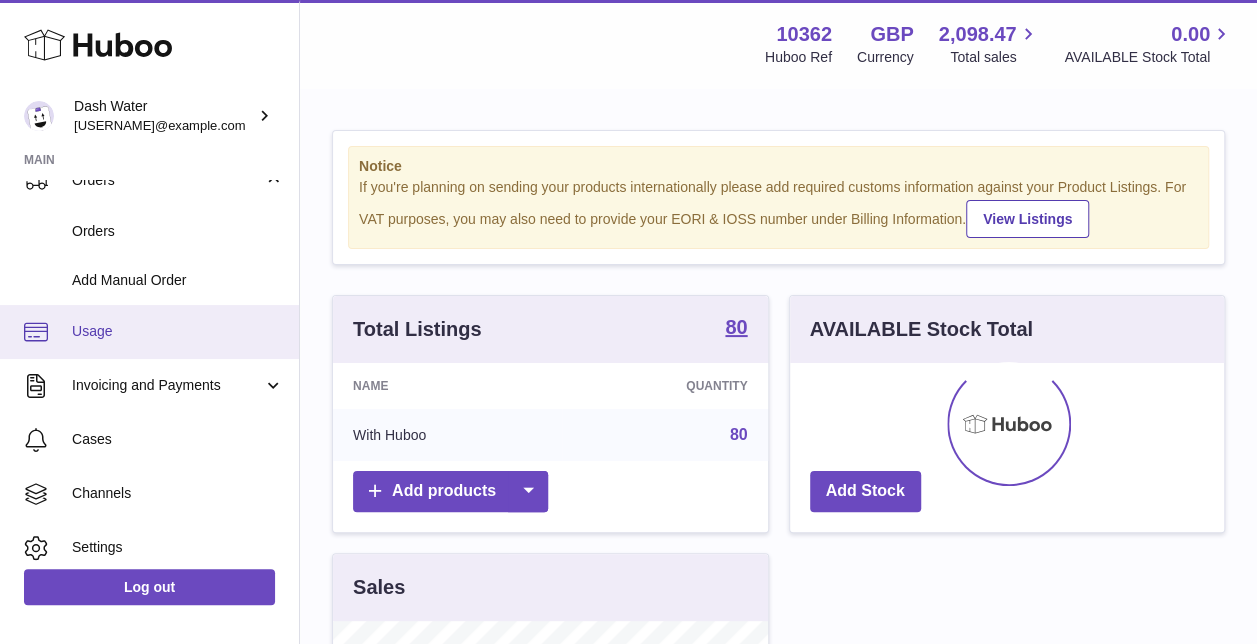 scroll, scrollTop: 300, scrollLeft: 0, axis: vertical 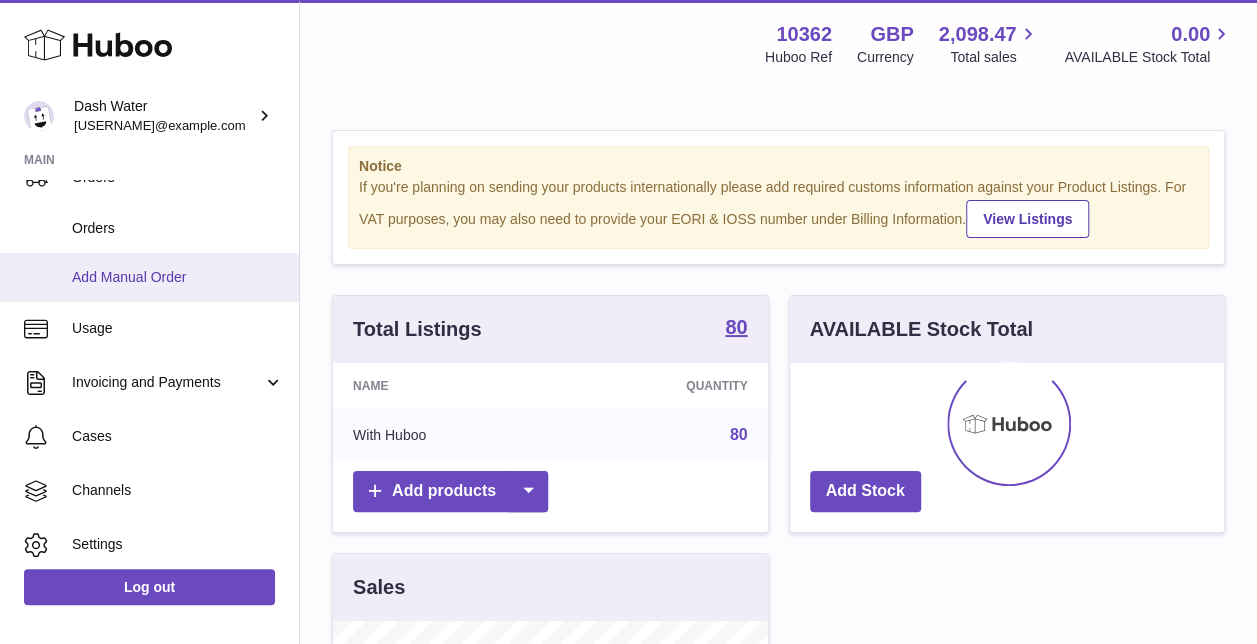 click on "Add Manual Order" at bounding box center [149, 277] 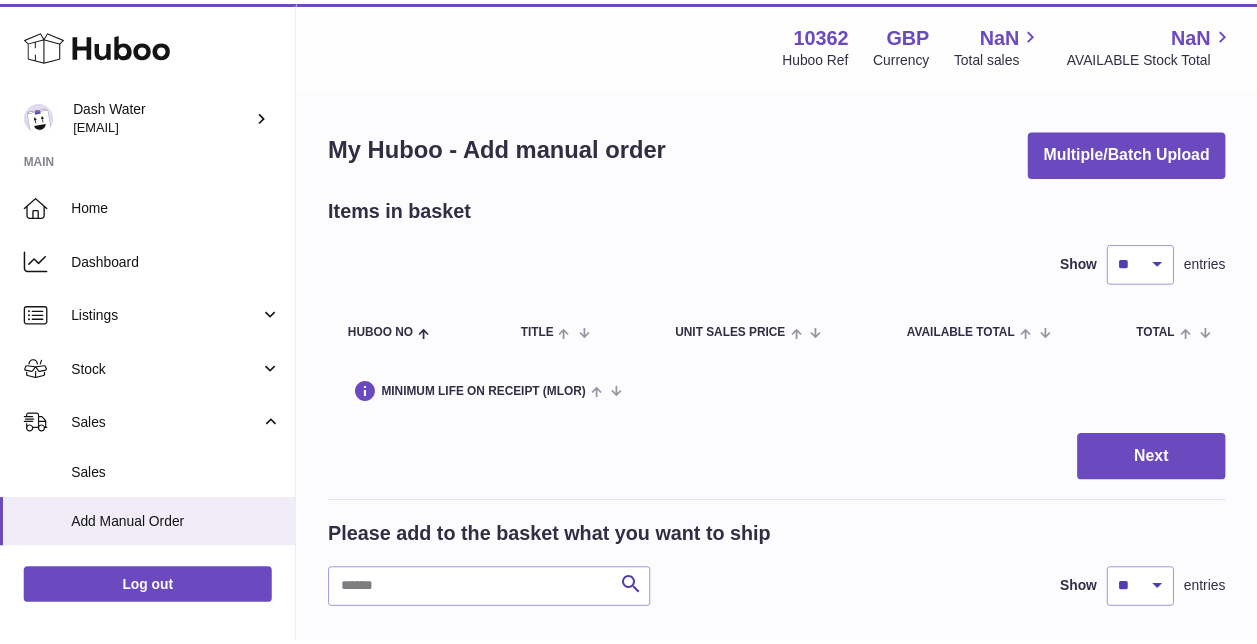 scroll, scrollTop: 0, scrollLeft: 0, axis: both 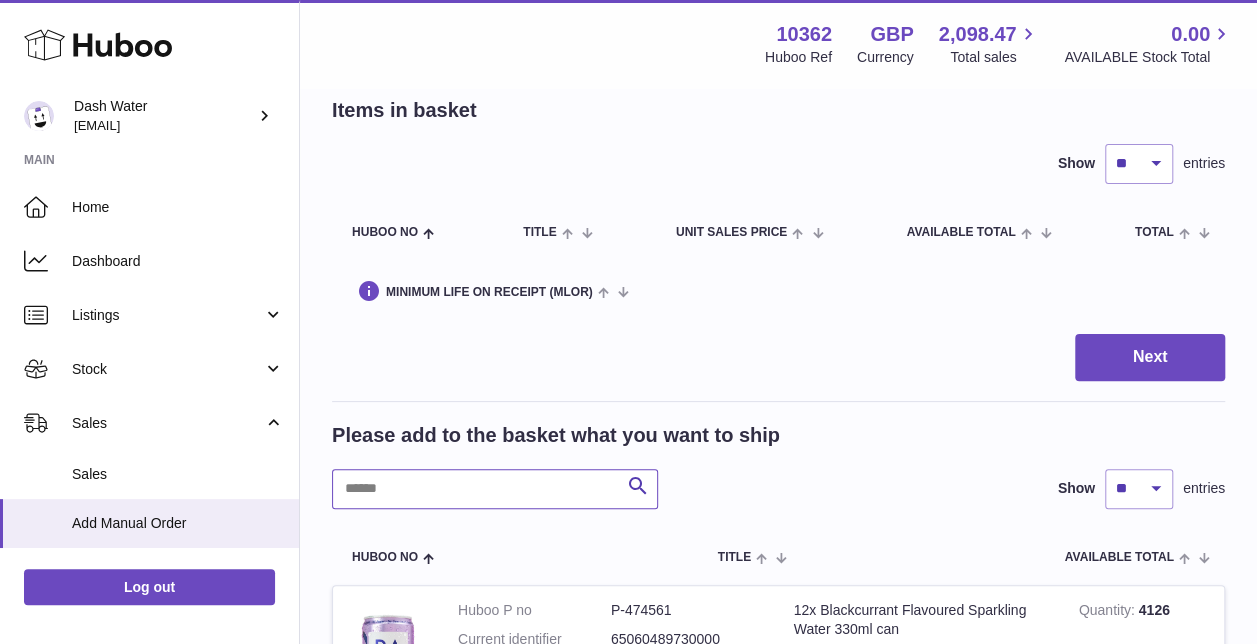 click at bounding box center [495, 489] 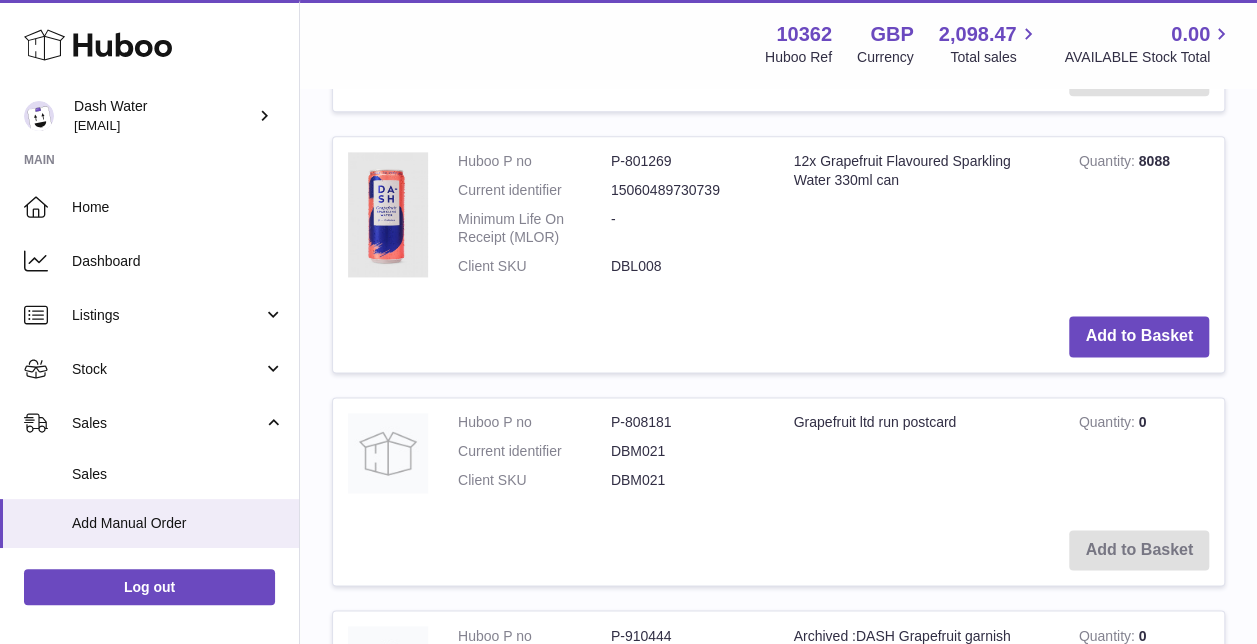 scroll, scrollTop: 1200, scrollLeft: 0, axis: vertical 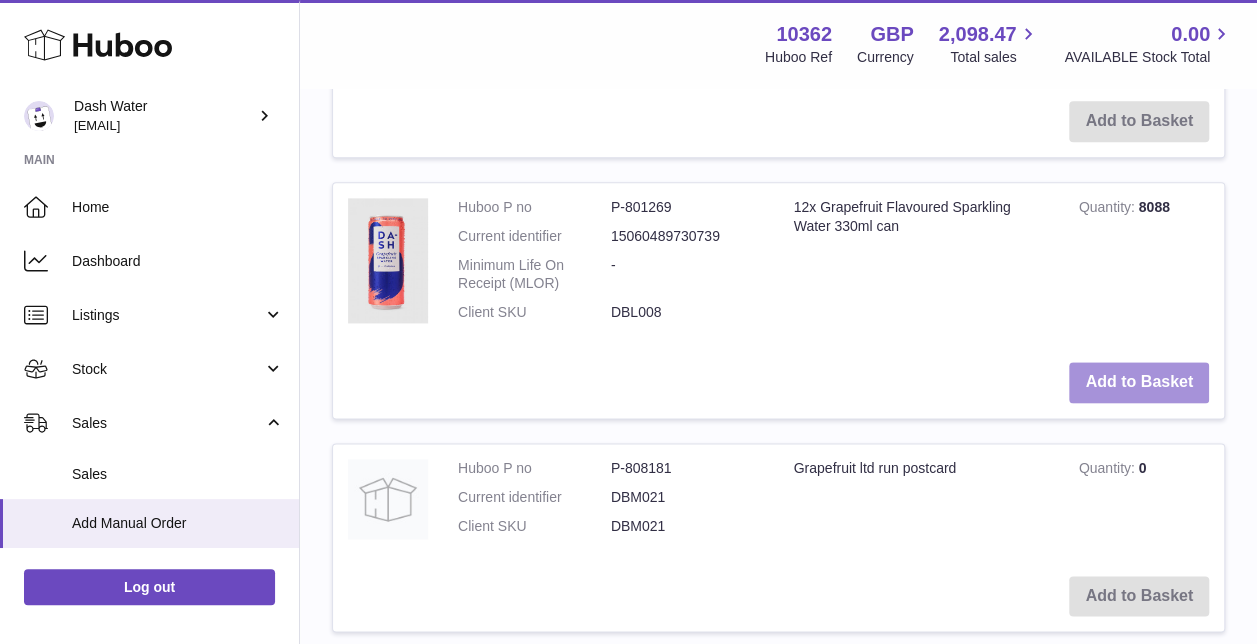 click on "Add to Basket" at bounding box center (1139, 382) 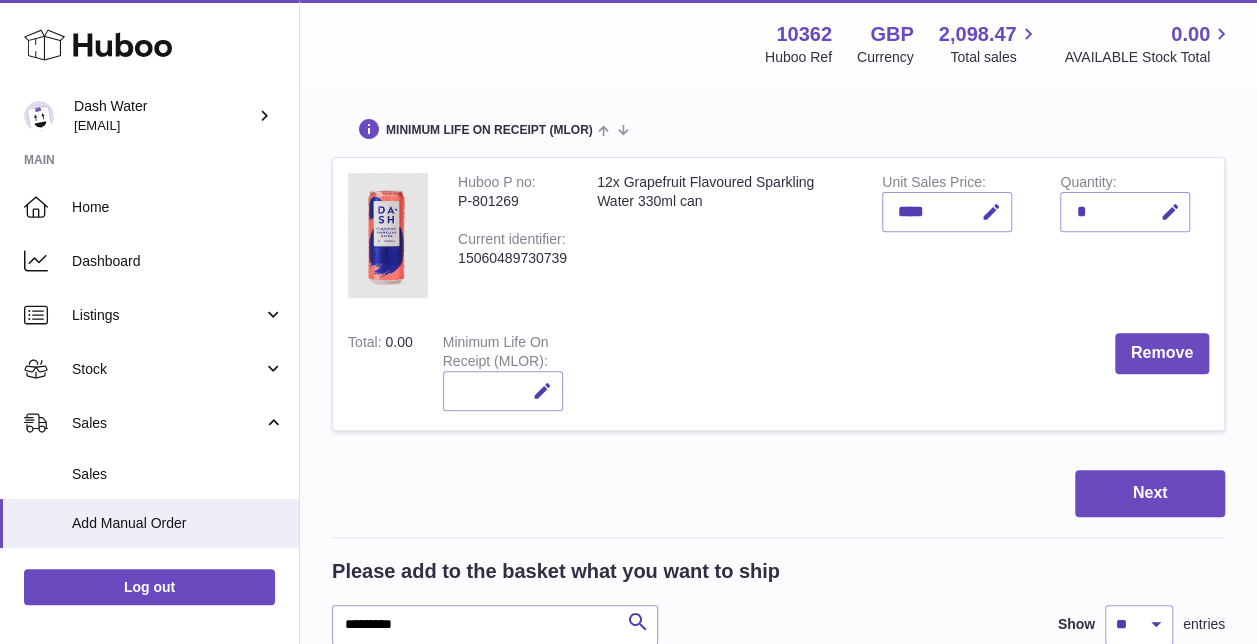 scroll, scrollTop: 500, scrollLeft: 0, axis: vertical 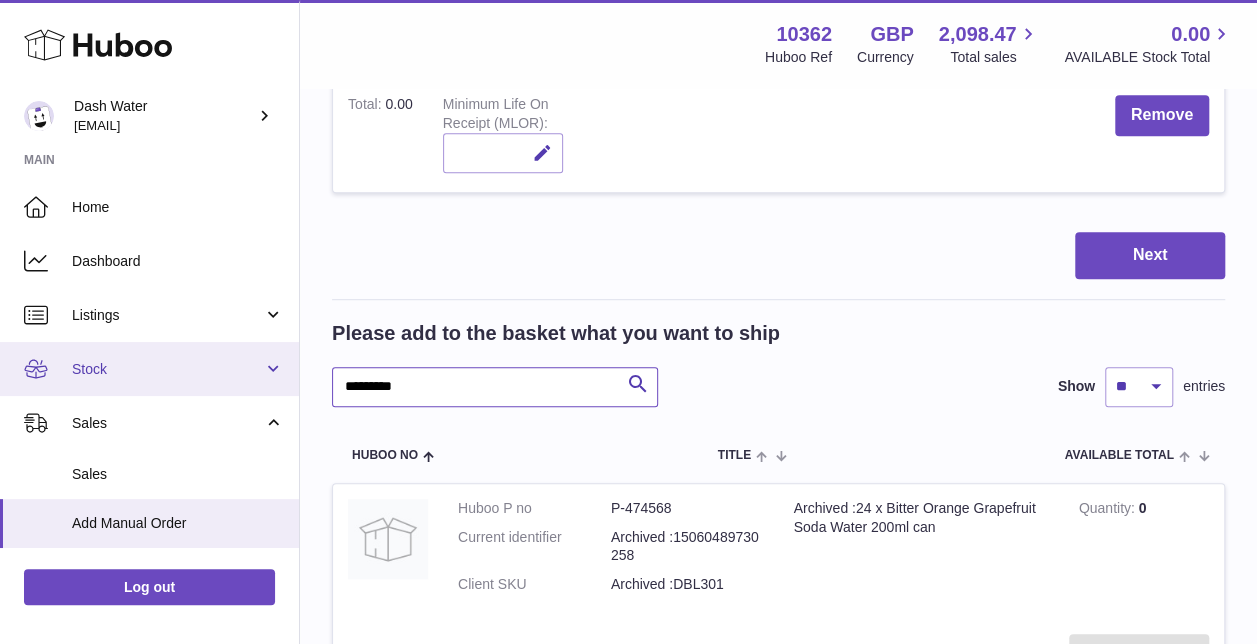 drag, startPoint x: 480, startPoint y: 386, endPoint x: 256, endPoint y: 385, distance: 224.00223 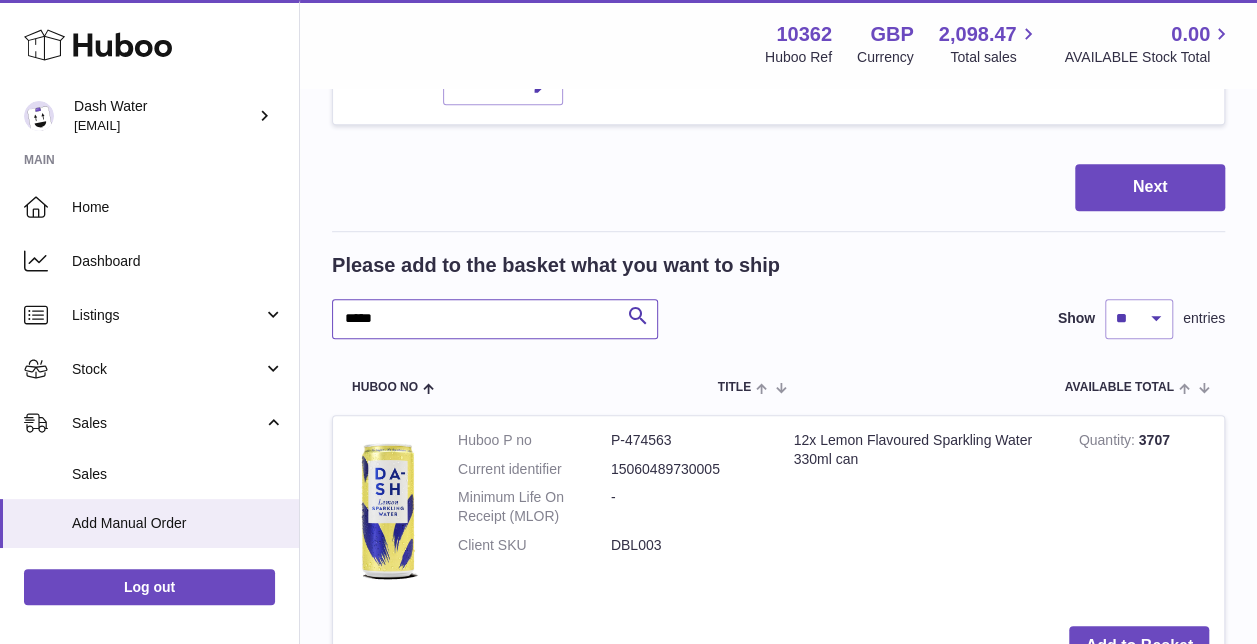 scroll, scrollTop: 600, scrollLeft: 0, axis: vertical 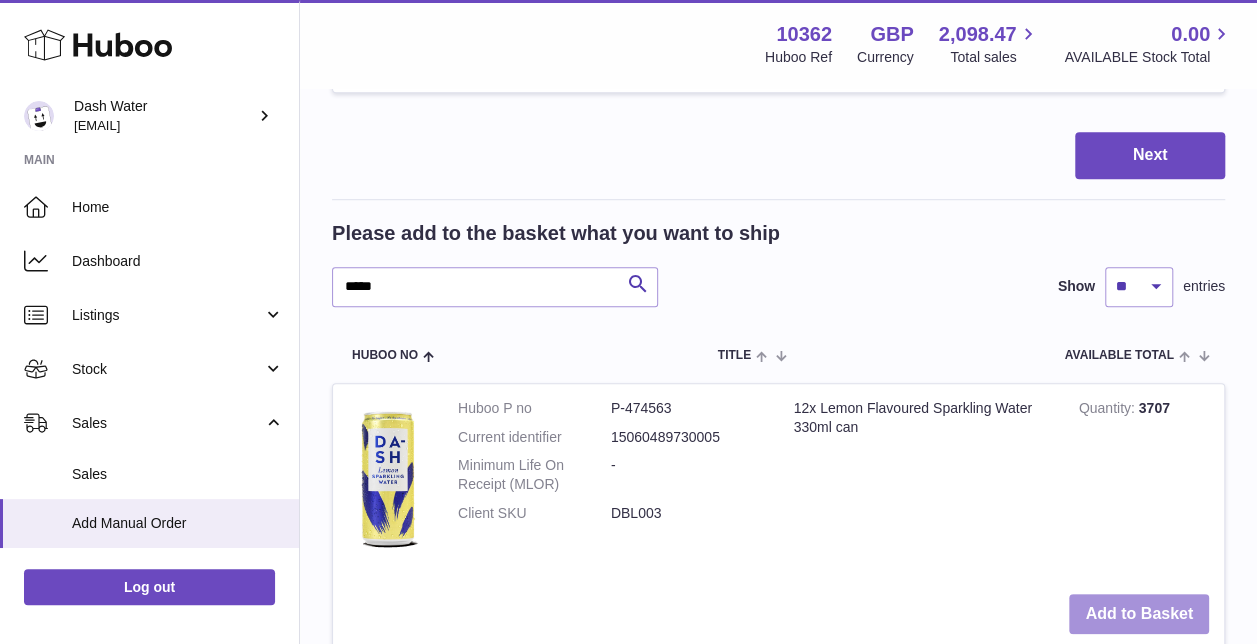 click on "Add to Basket" at bounding box center (1139, 614) 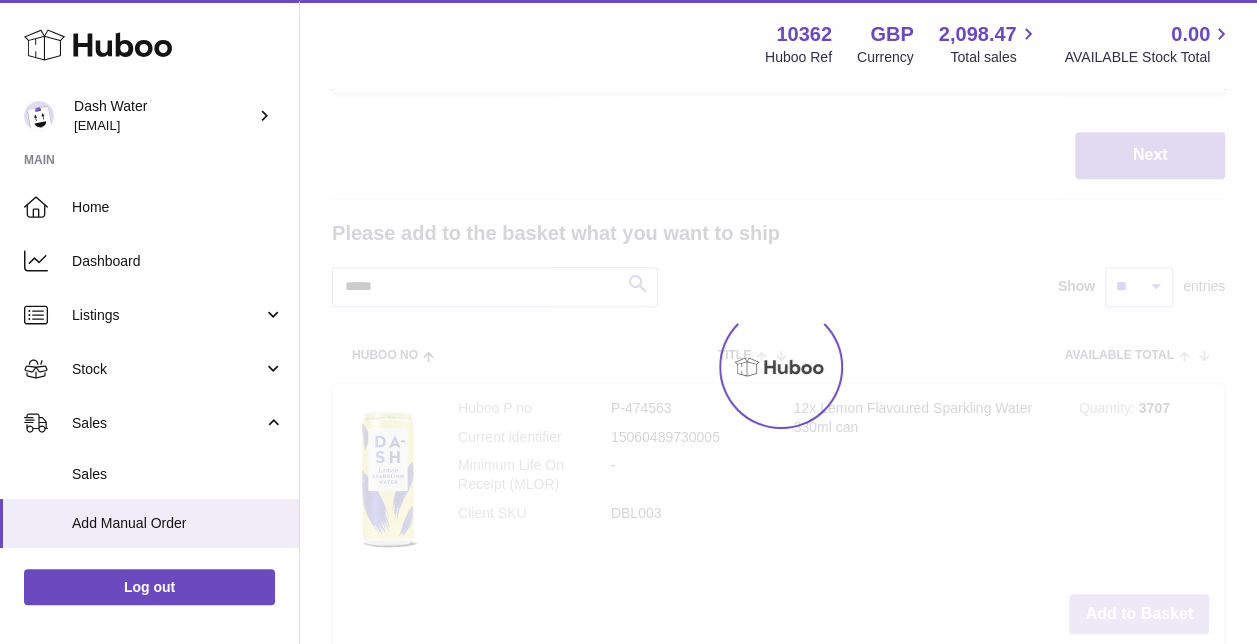 scroll, scrollTop: 932, scrollLeft: 0, axis: vertical 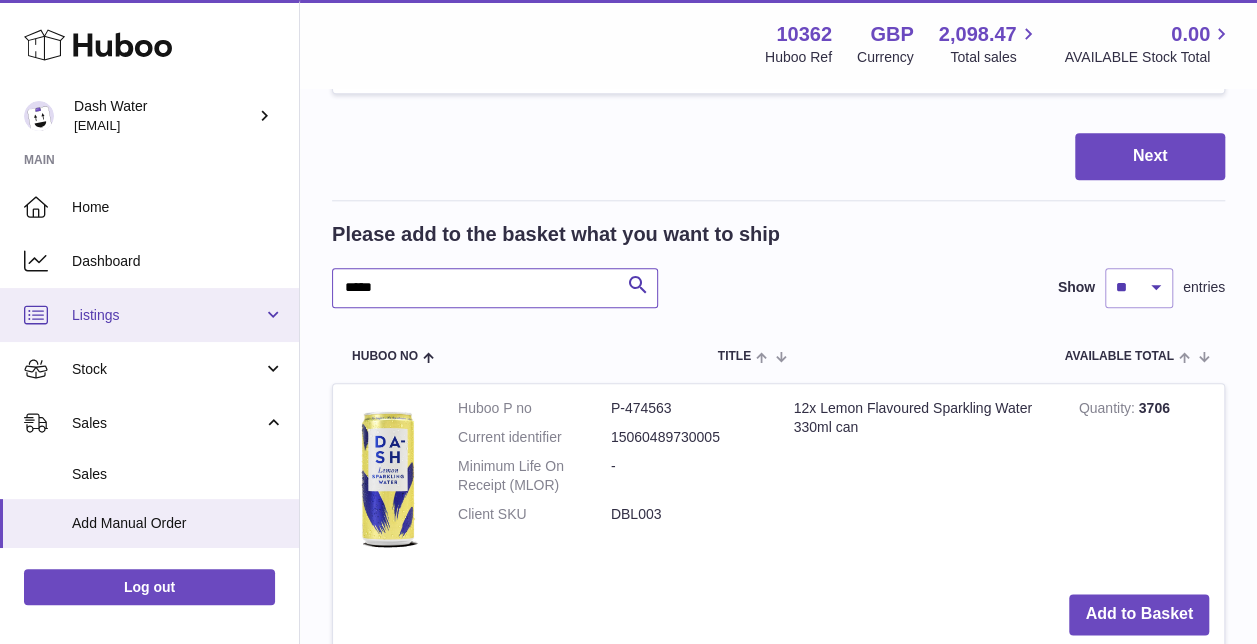 drag, startPoint x: 476, startPoint y: 289, endPoint x: 290, endPoint y: 293, distance: 186.043 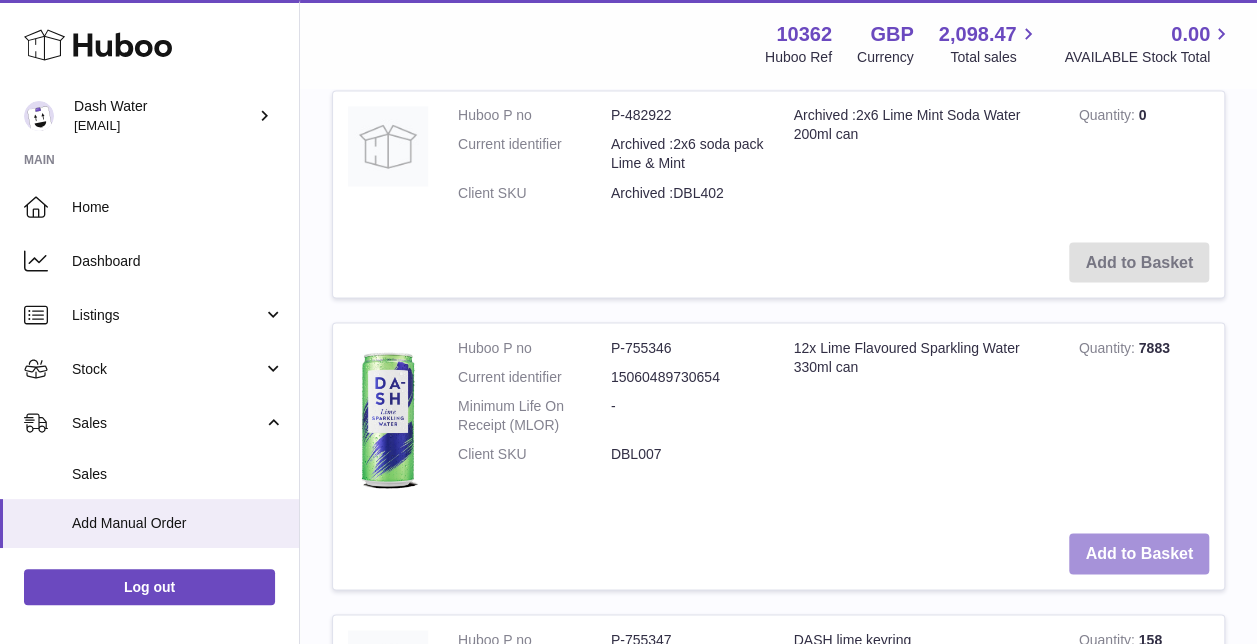 scroll, scrollTop: 1732, scrollLeft: 0, axis: vertical 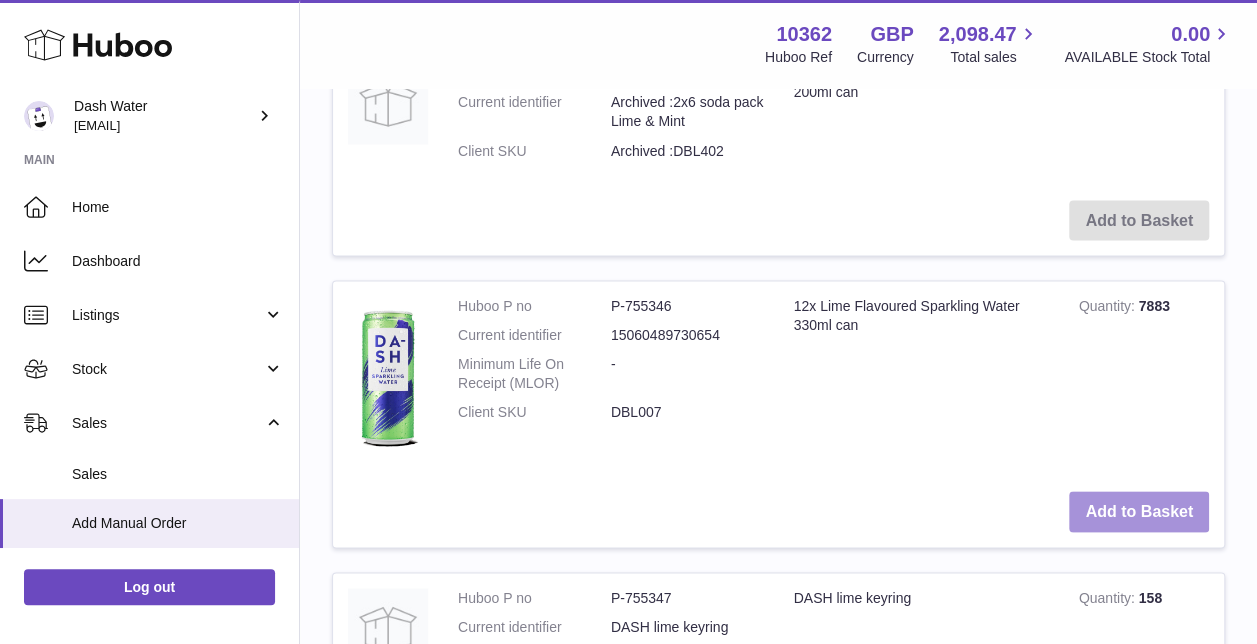 click on "Add to Basket" at bounding box center [1139, 511] 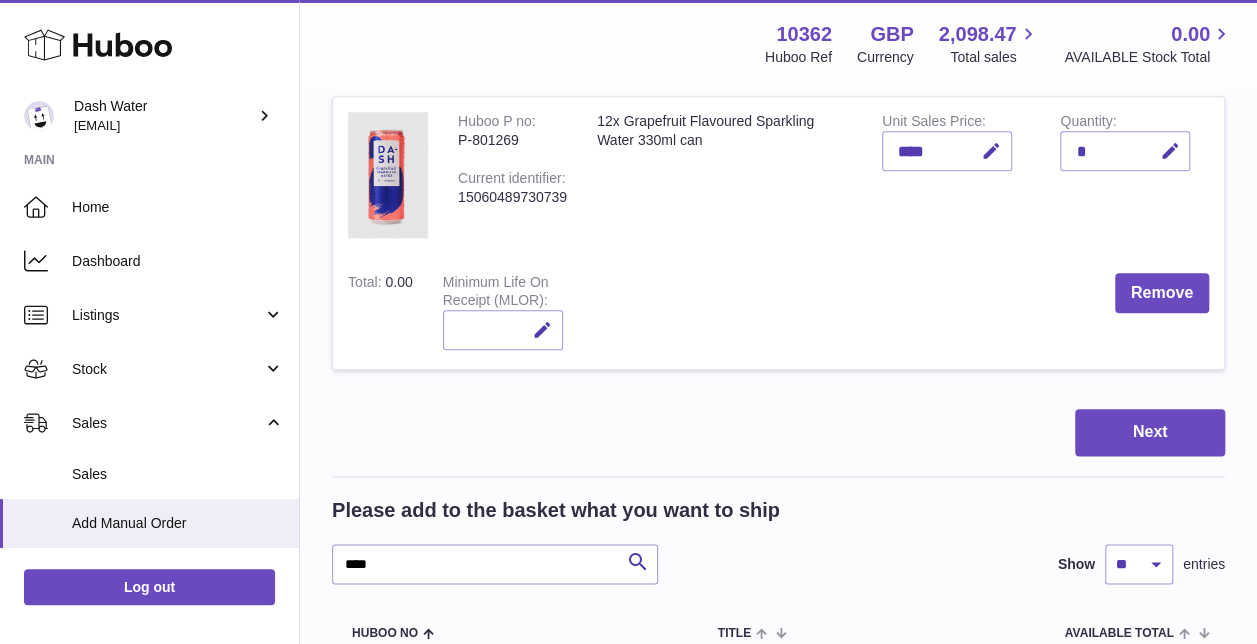 scroll, scrollTop: 1200, scrollLeft: 0, axis: vertical 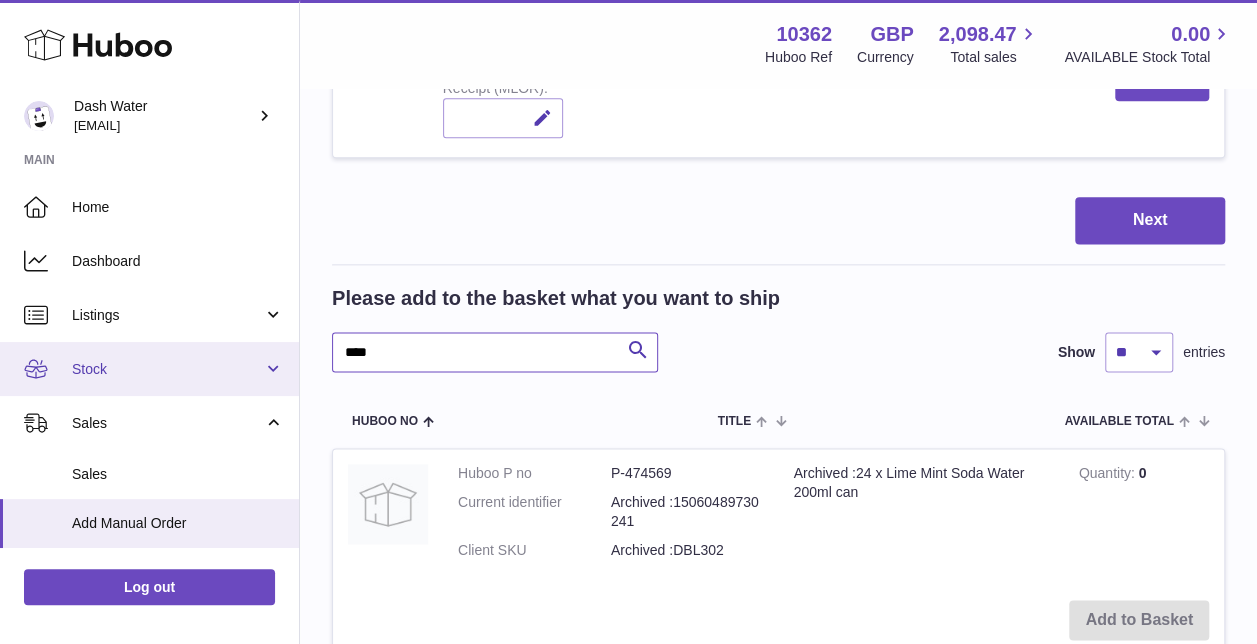 drag, startPoint x: 453, startPoint y: 356, endPoint x: 263, endPoint y: 354, distance: 190.01053 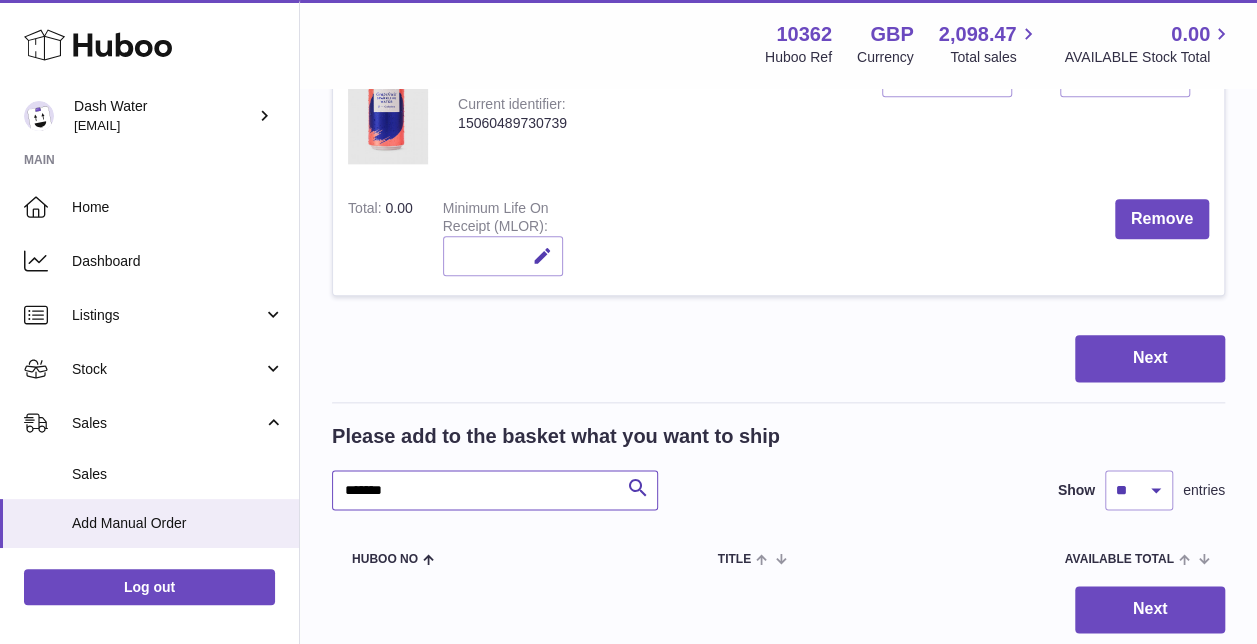 scroll, scrollTop: 1006, scrollLeft: 0, axis: vertical 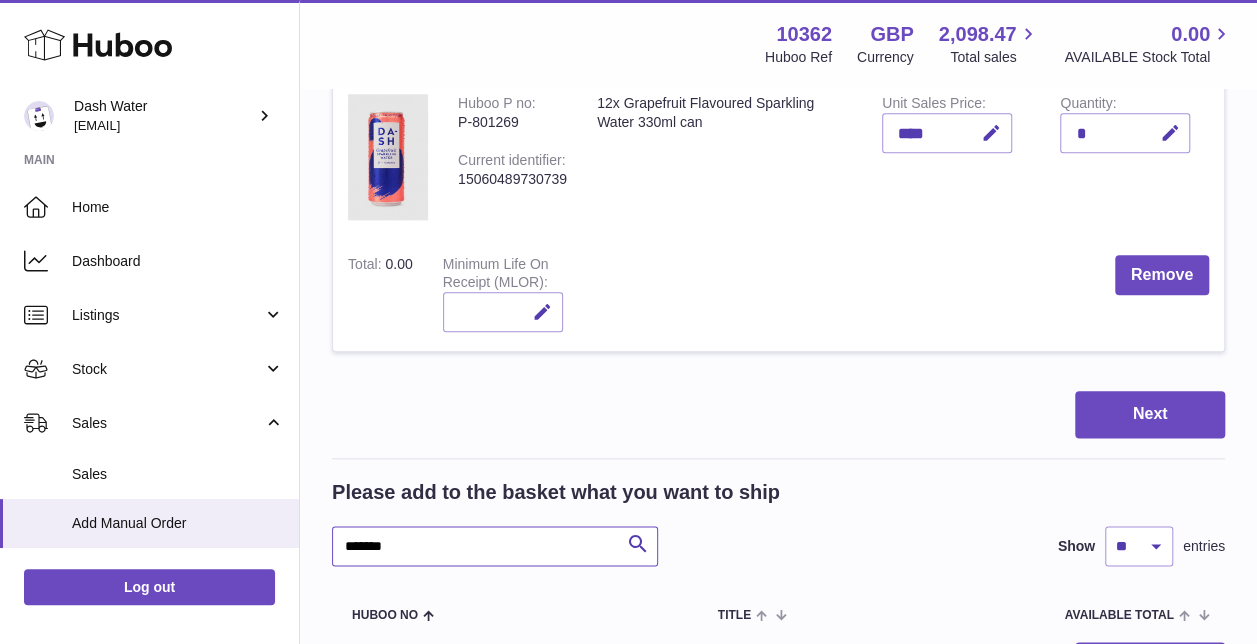 drag, startPoint x: 462, startPoint y: 547, endPoint x: 360, endPoint y: 547, distance: 102 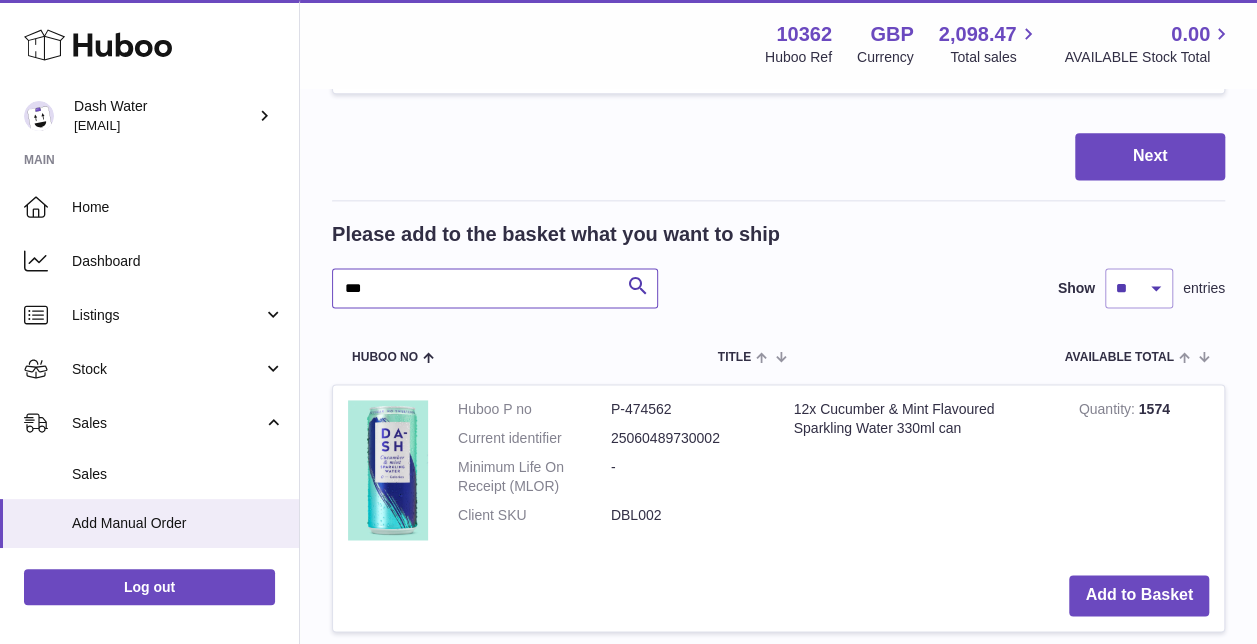 scroll, scrollTop: 1306, scrollLeft: 0, axis: vertical 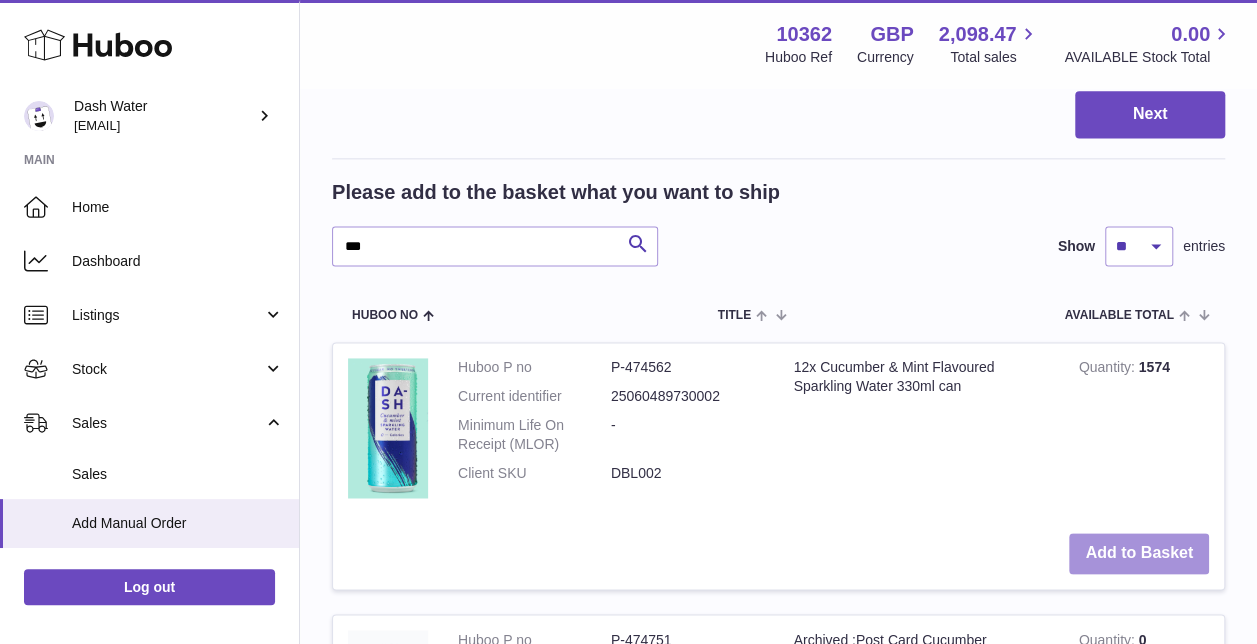click on "Add to Basket" at bounding box center (1139, 553) 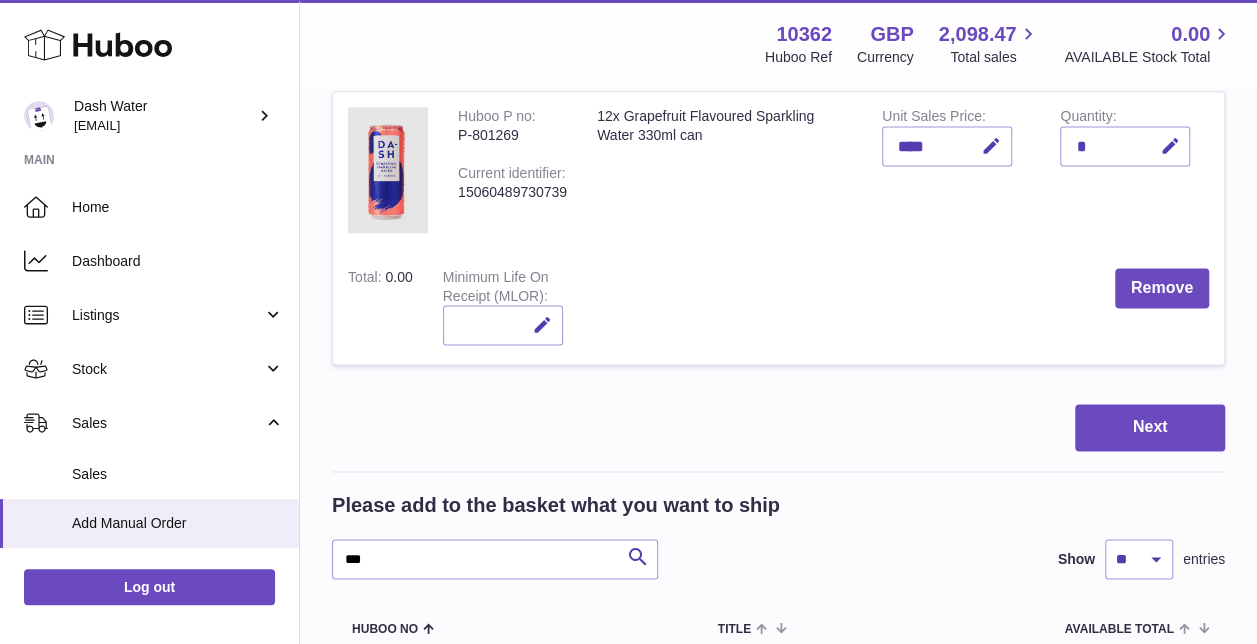scroll, scrollTop: 1619, scrollLeft: 0, axis: vertical 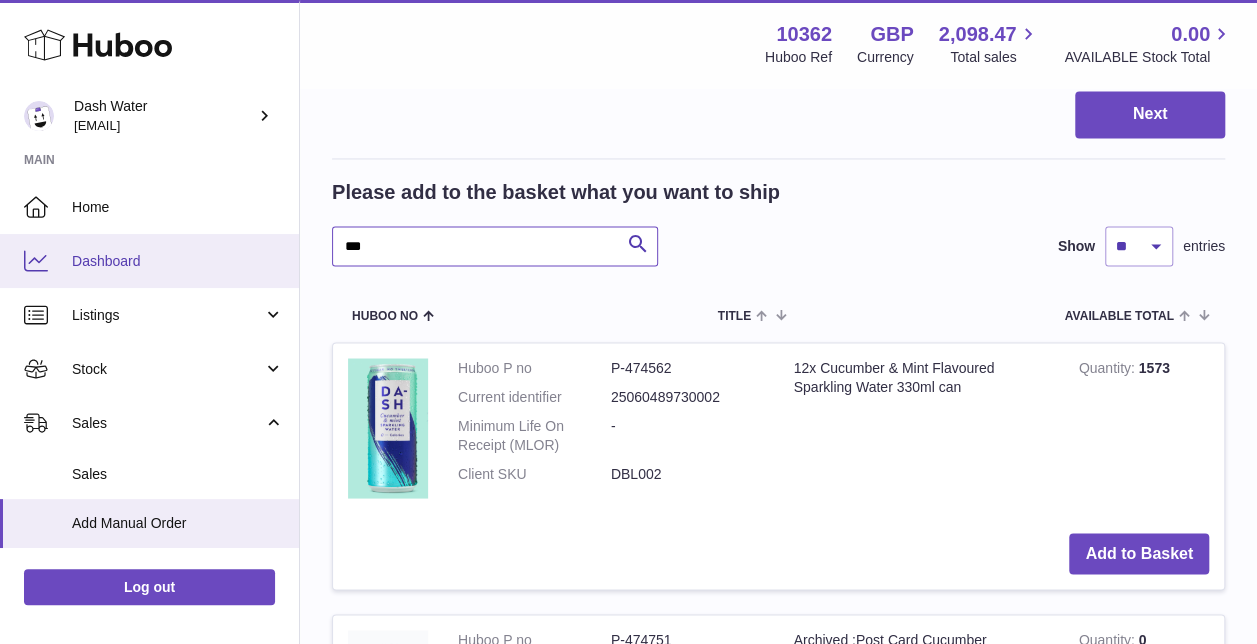 drag, startPoint x: 436, startPoint y: 244, endPoint x: 288, endPoint y: 242, distance: 148.01352 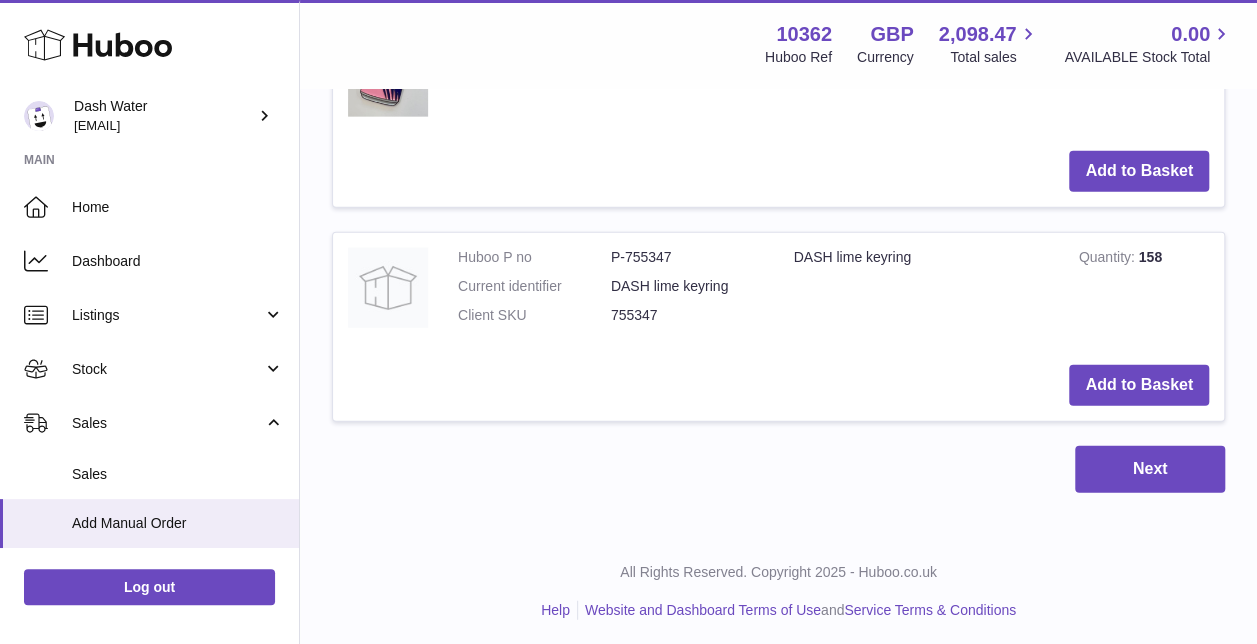 scroll, scrollTop: 2272, scrollLeft: 0, axis: vertical 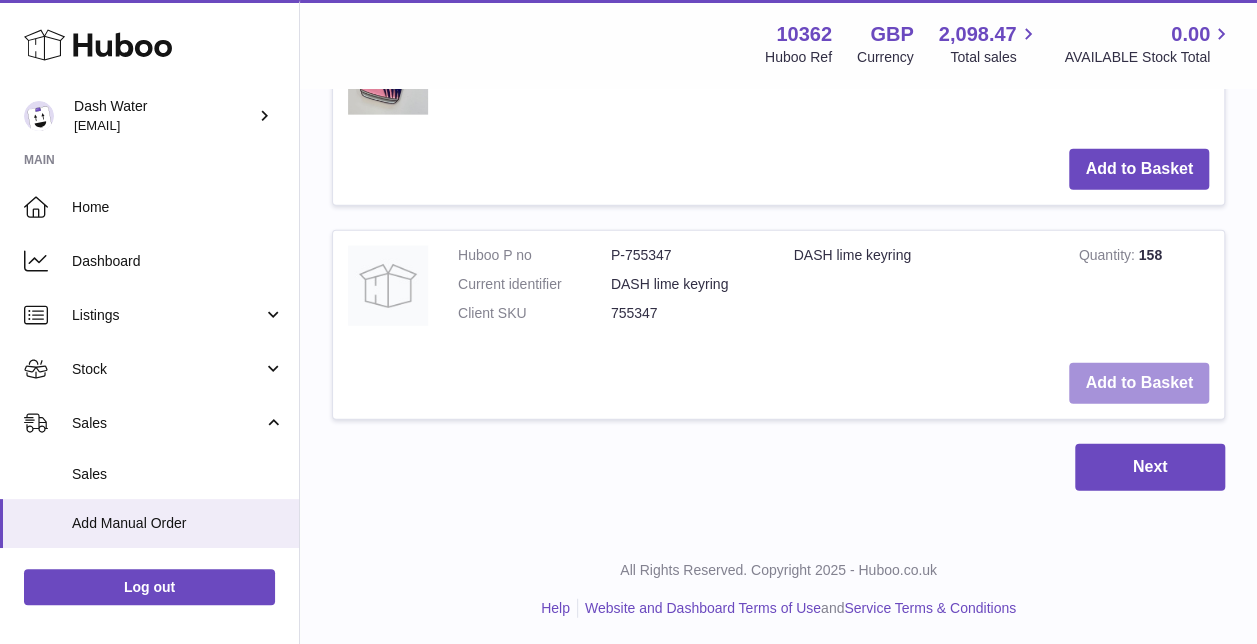 type on "*******" 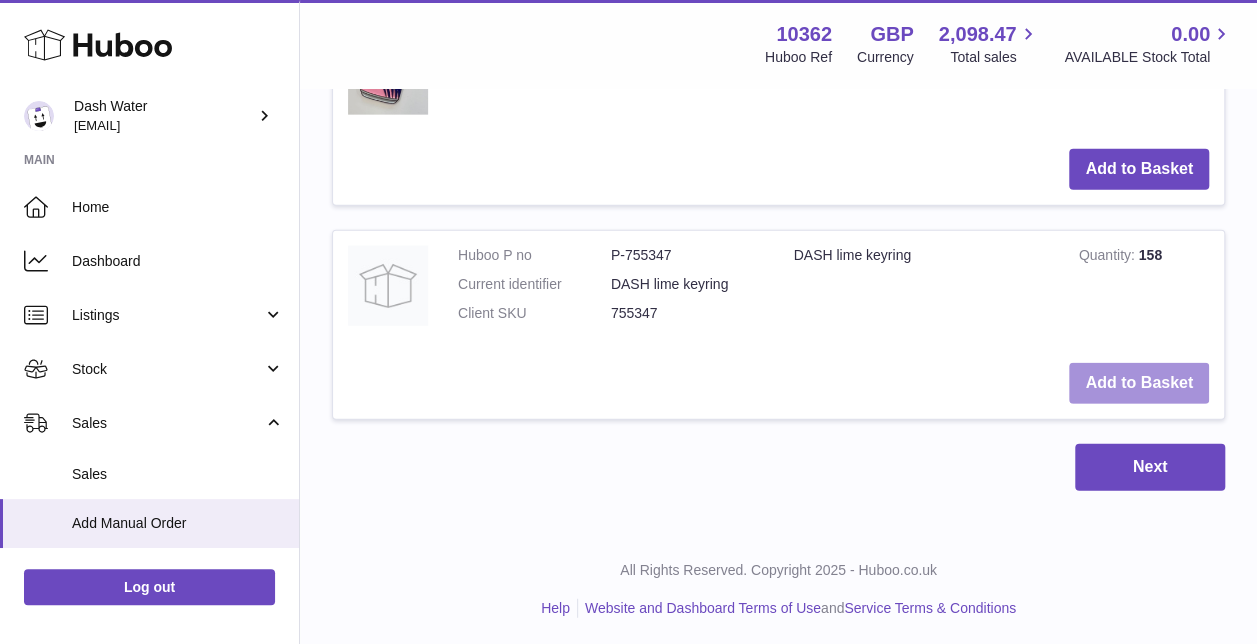 click on "Add to Basket" at bounding box center (1139, 383) 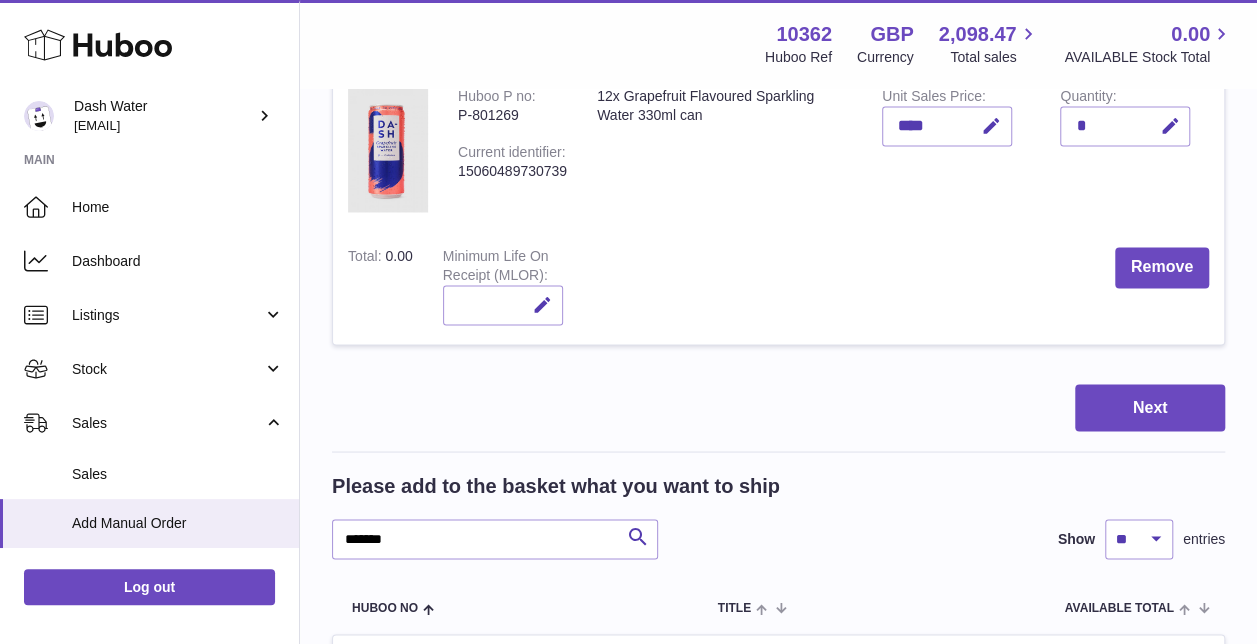 scroll, scrollTop: 1600, scrollLeft: 0, axis: vertical 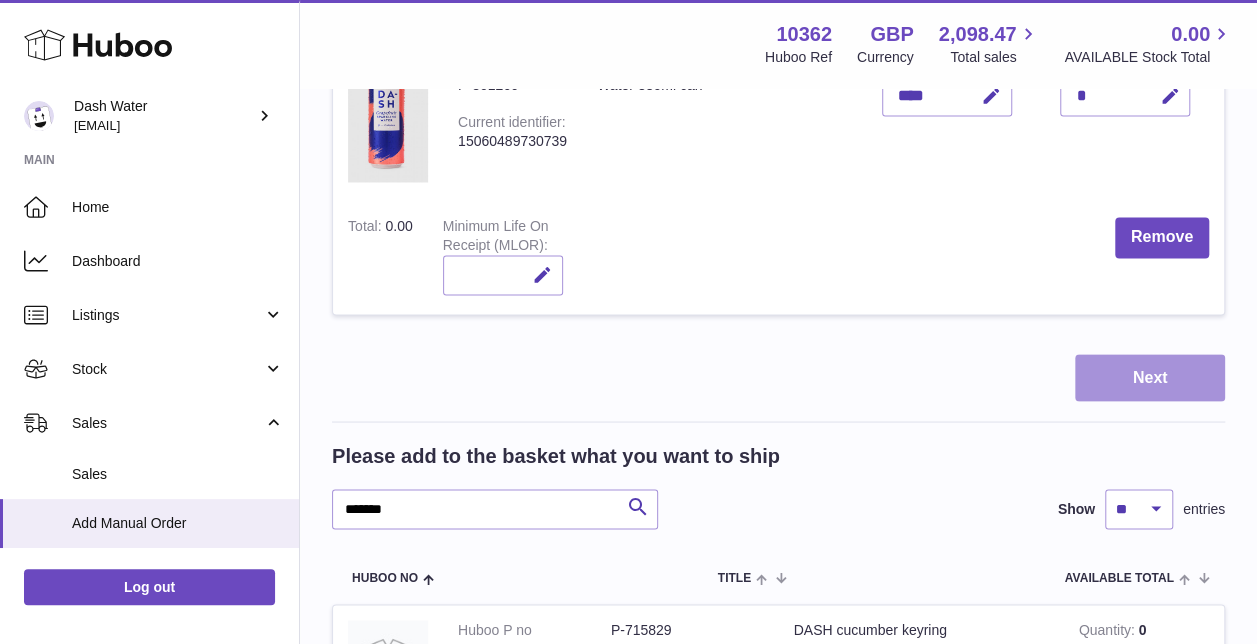 click on "Next" at bounding box center (1150, 377) 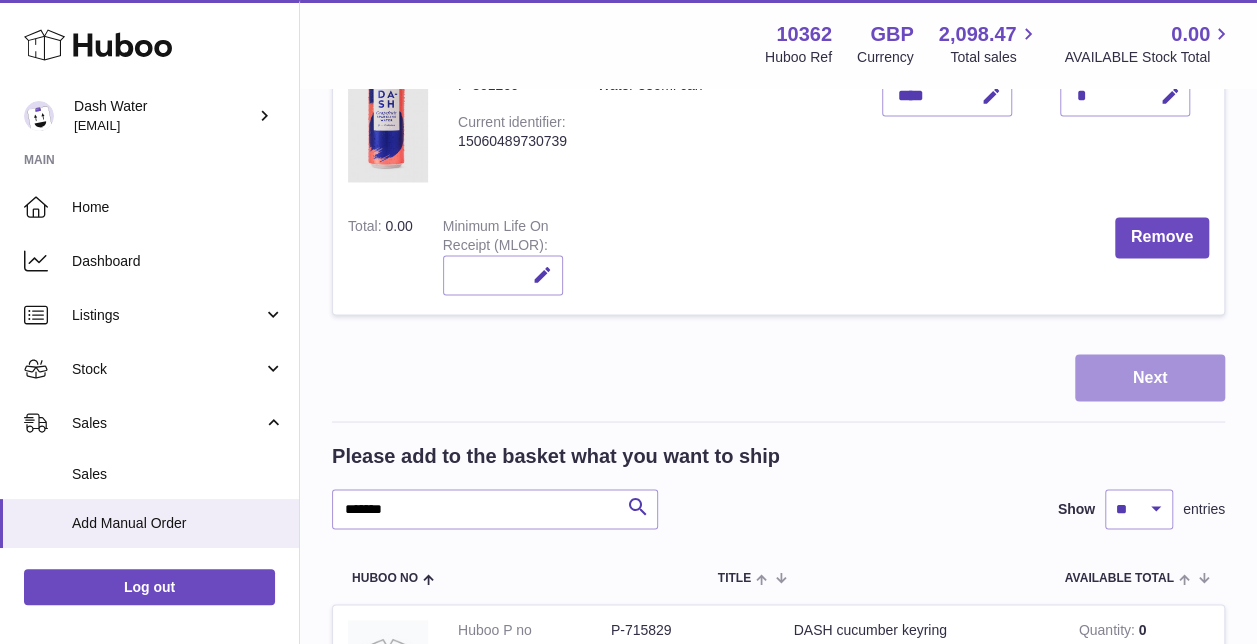 scroll, scrollTop: 0, scrollLeft: 0, axis: both 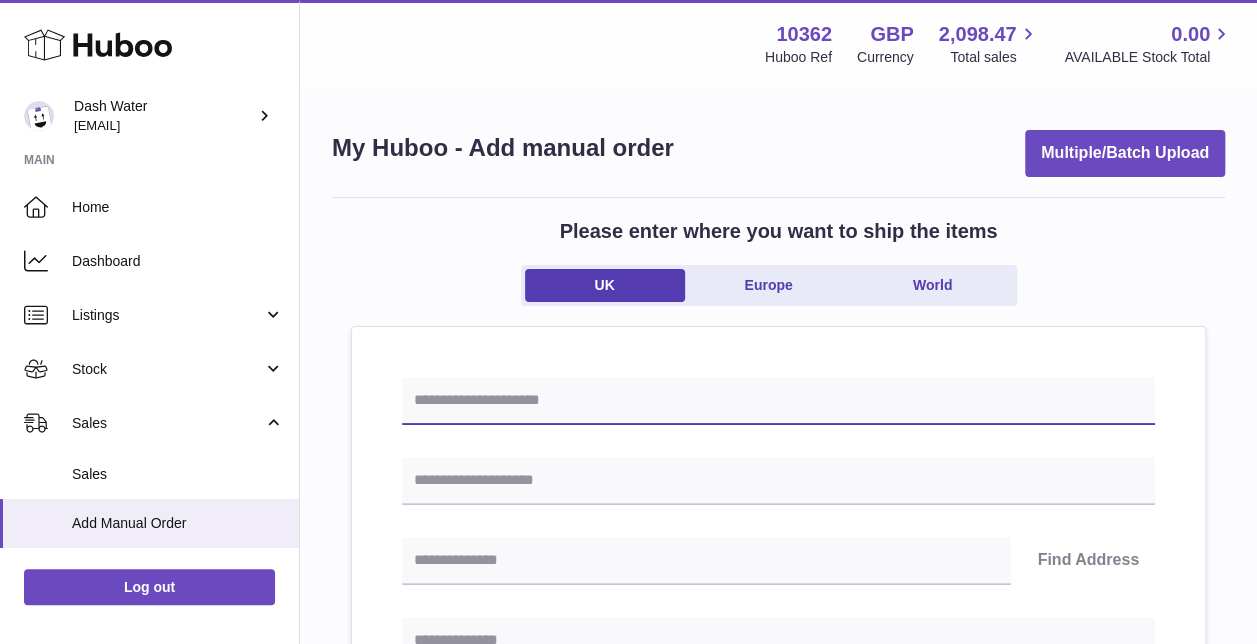 click at bounding box center [778, 401] 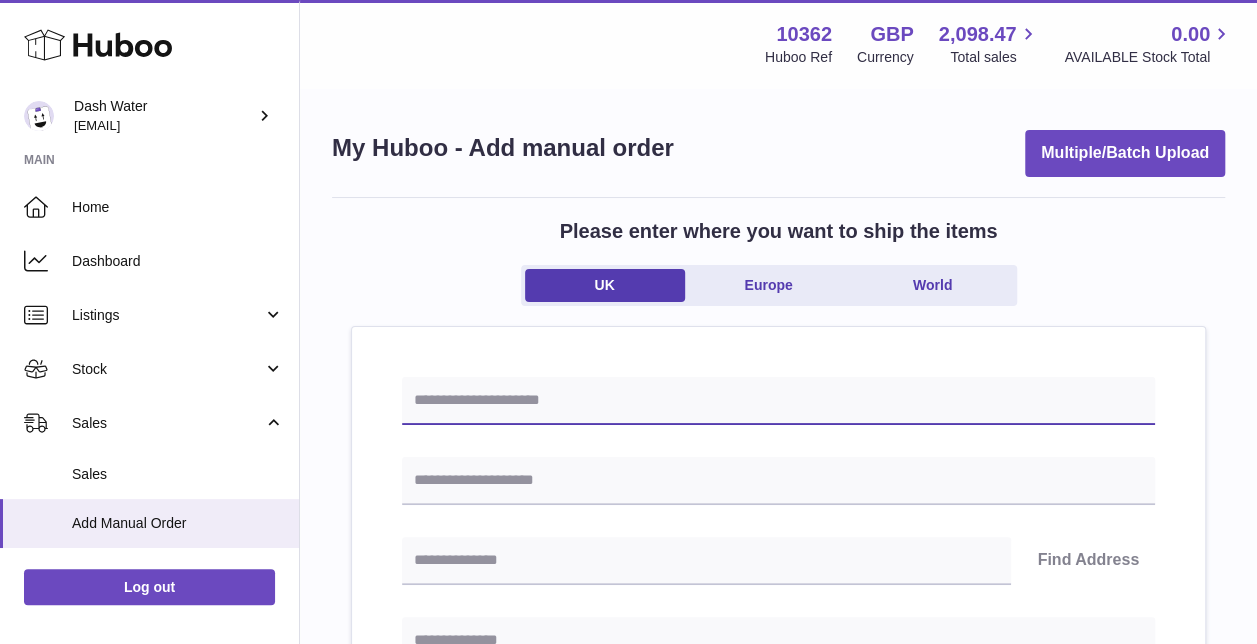 type on "**********" 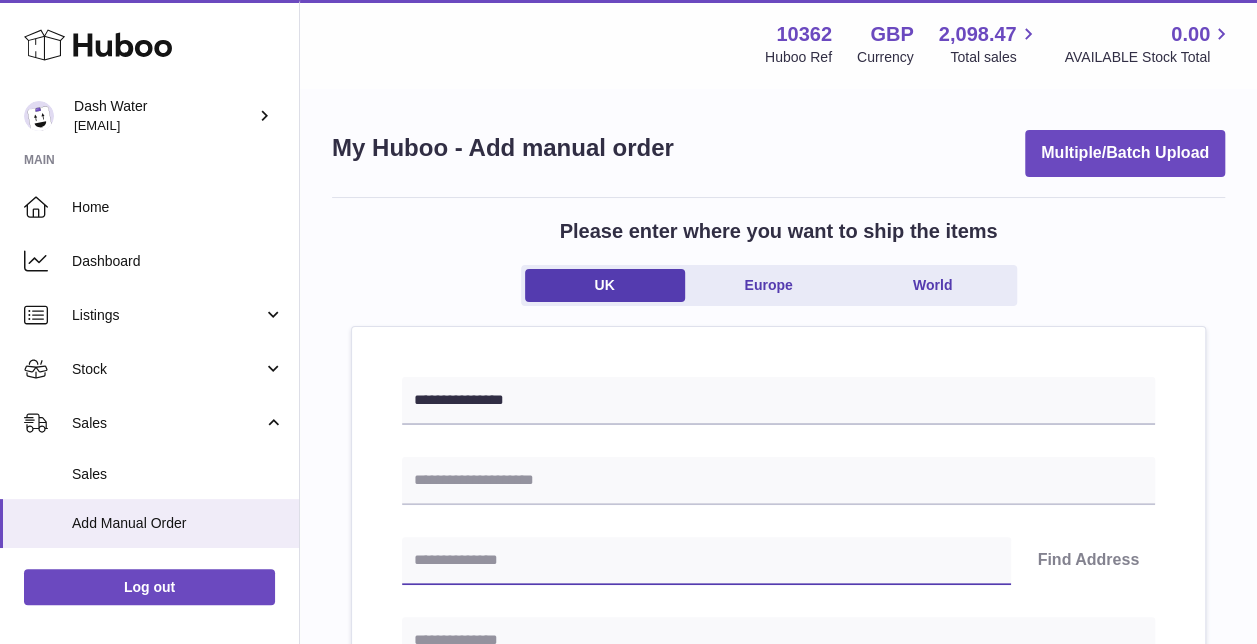 type on "********" 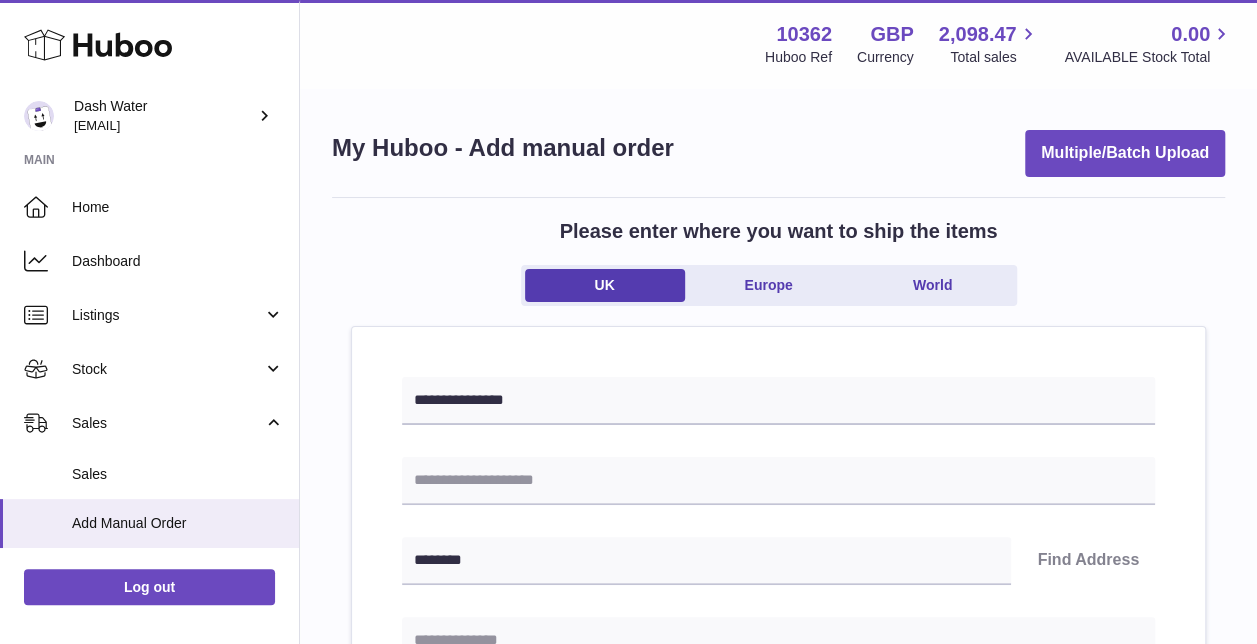 type on "*******" 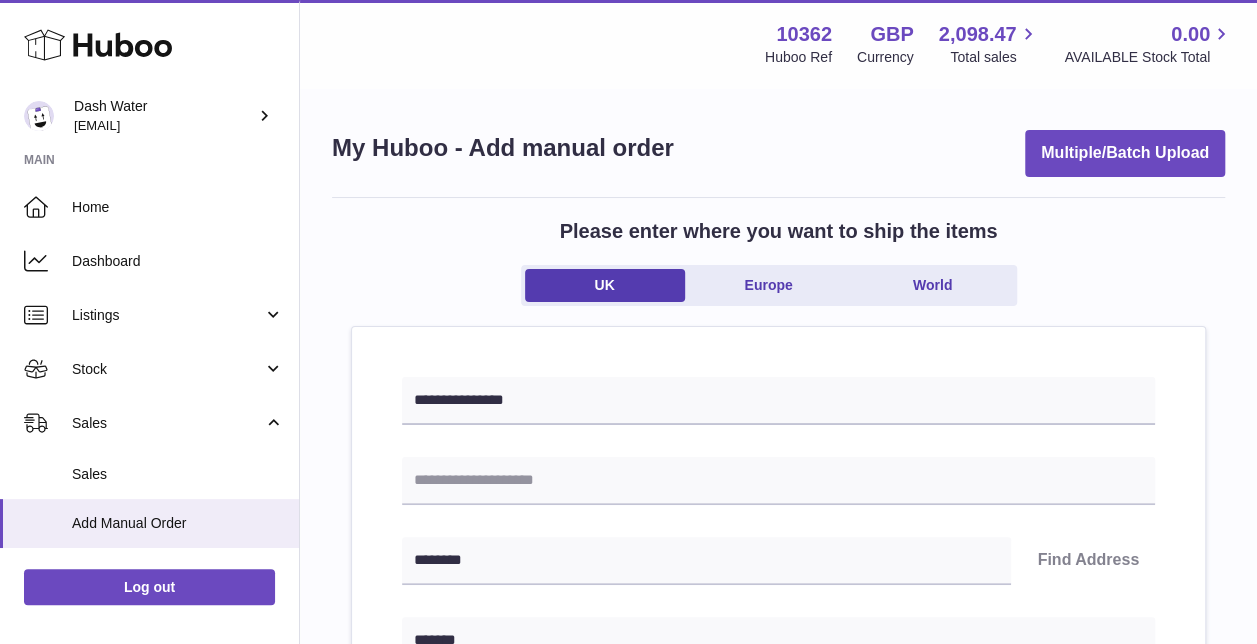 type on "**********" 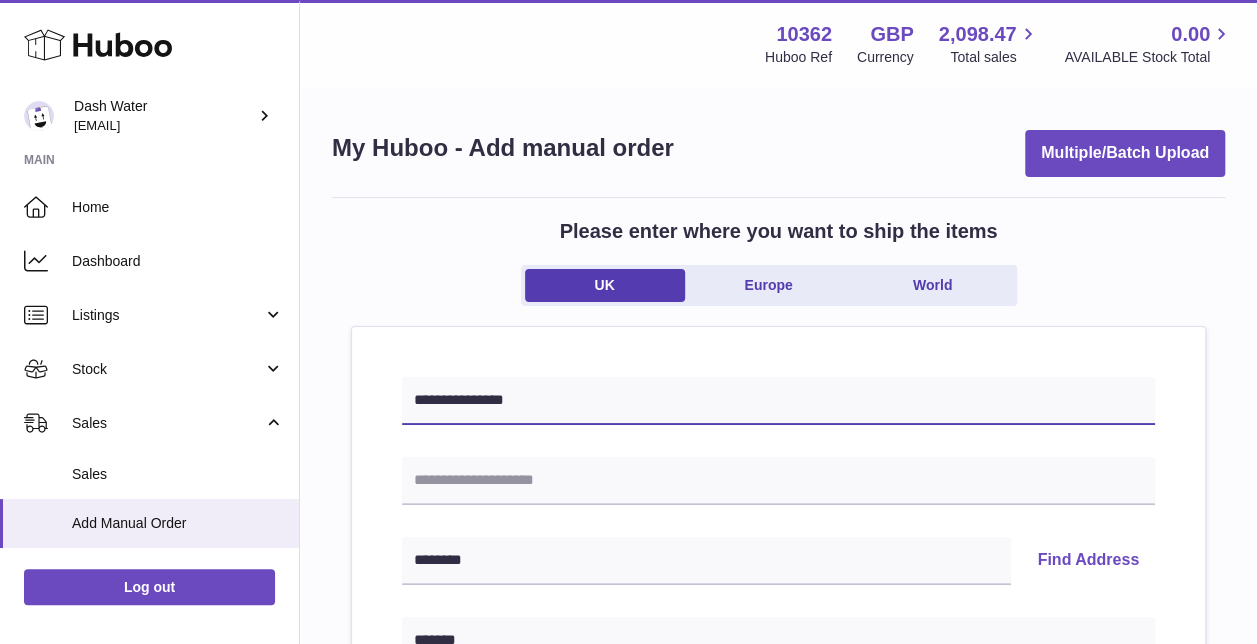 click on "**********" at bounding box center (778, 401) 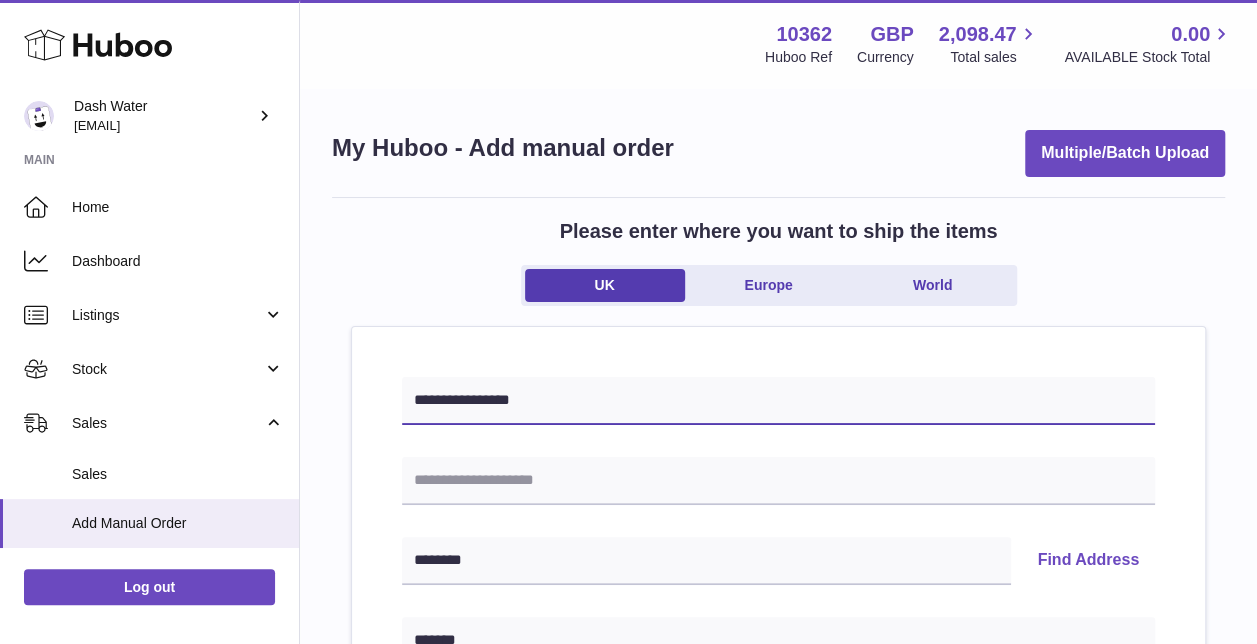 click on "**********" at bounding box center (778, 401) 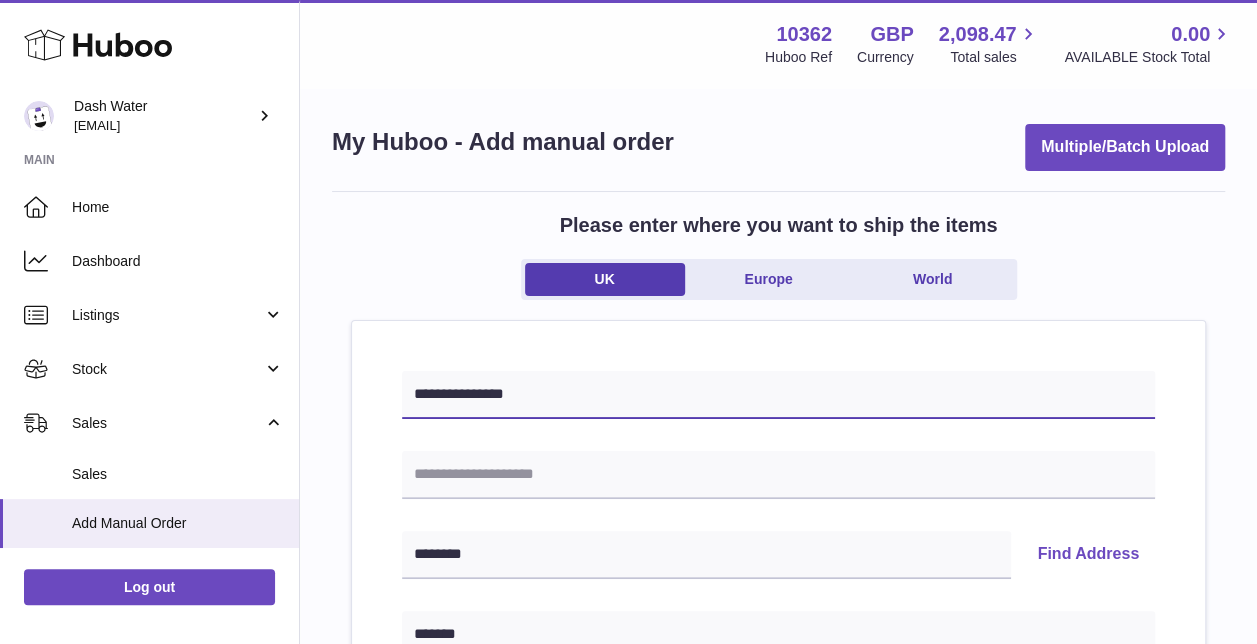 scroll, scrollTop: 200, scrollLeft: 0, axis: vertical 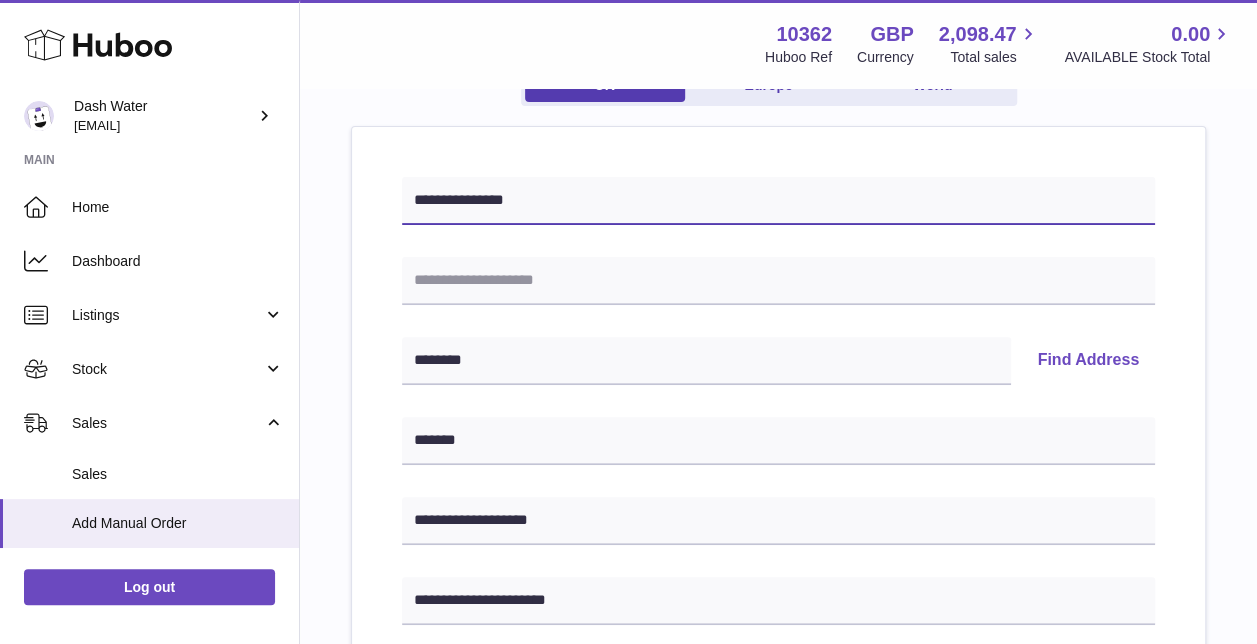 type on "**********" 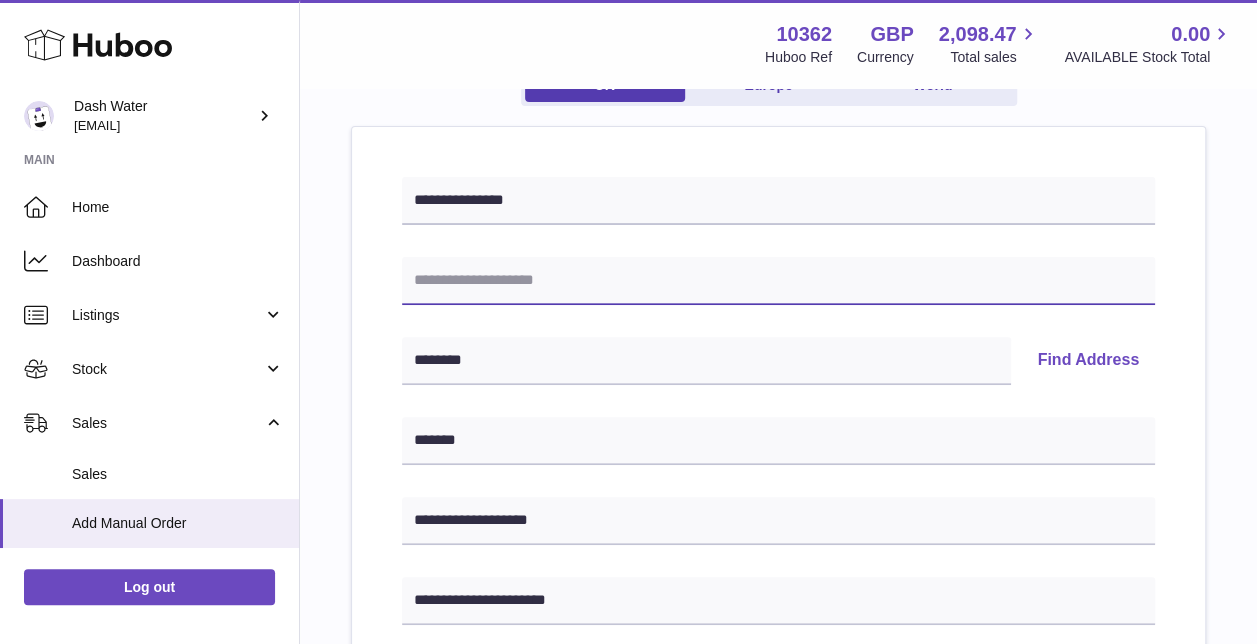 click at bounding box center [778, 281] 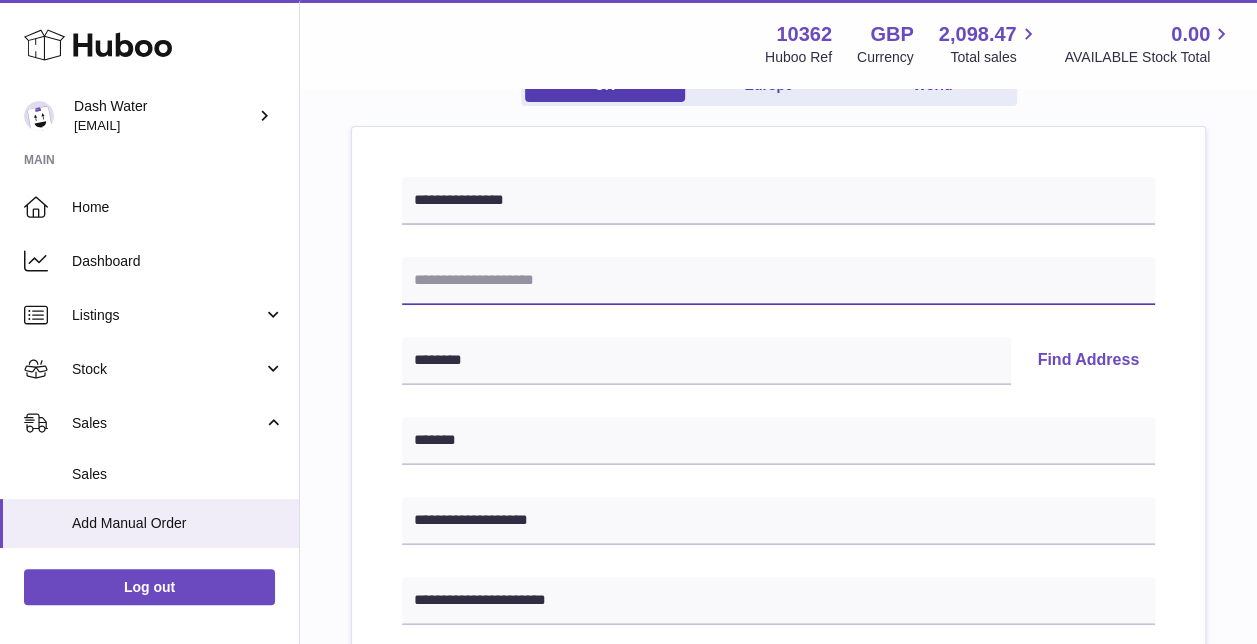 type on "**********" 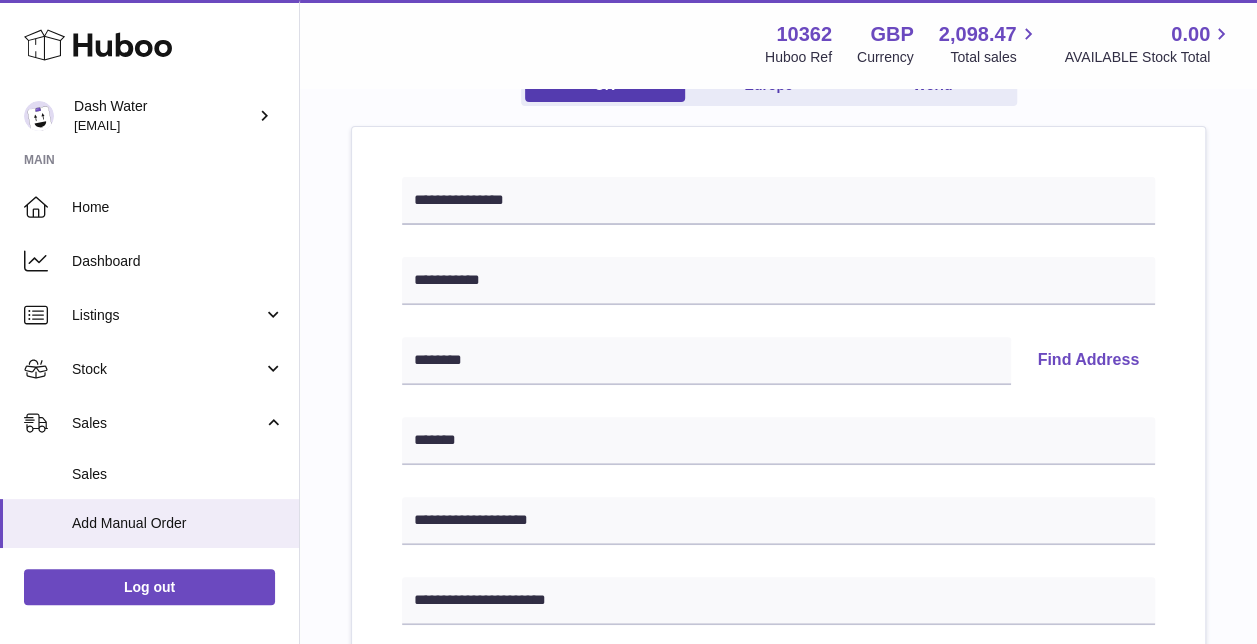 type on "**********" 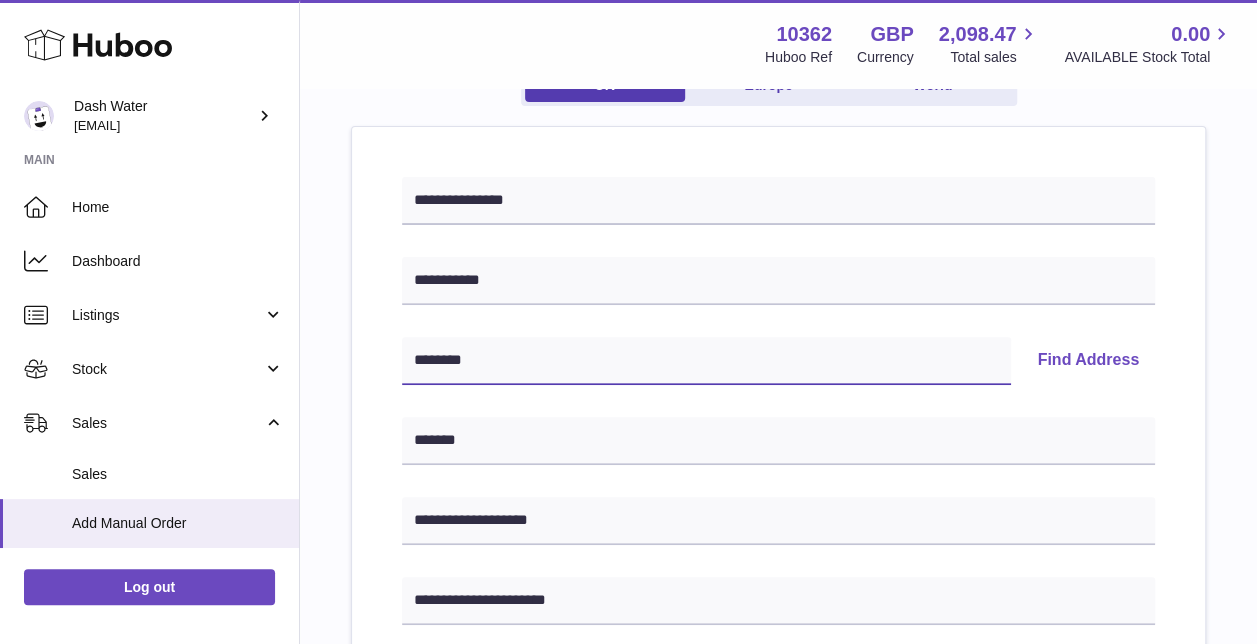 click on "********" at bounding box center (706, 361) 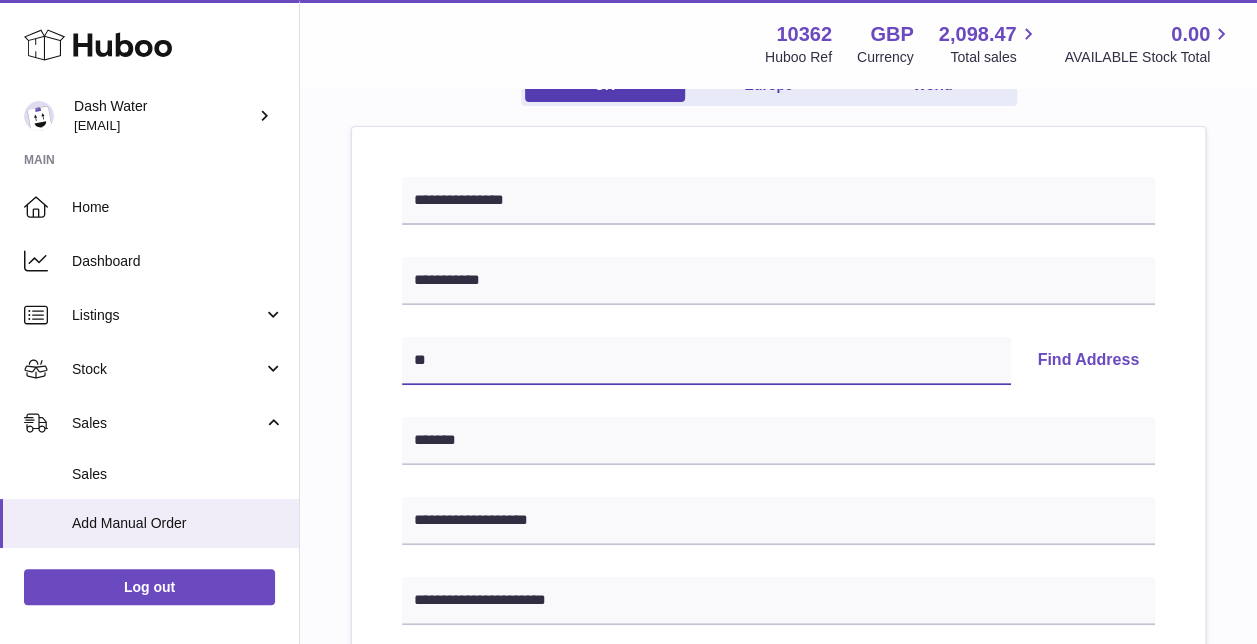 type on "*******" 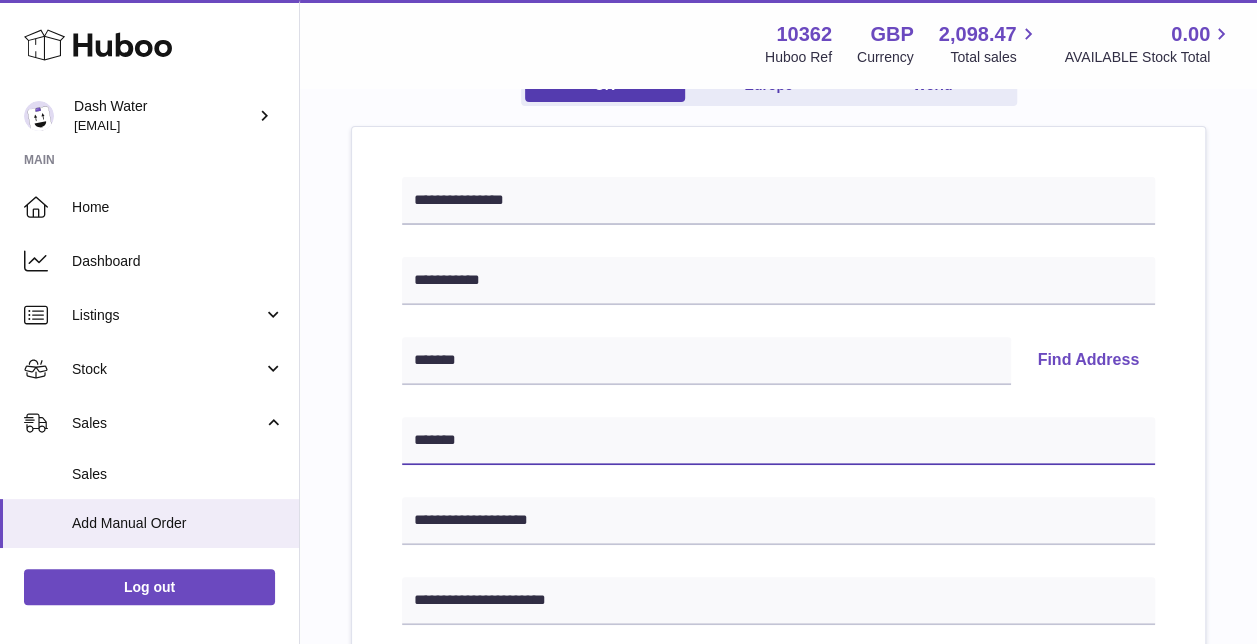 drag, startPoint x: 507, startPoint y: 443, endPoint x: 390, endPoint y: 434, distance: 117.34564 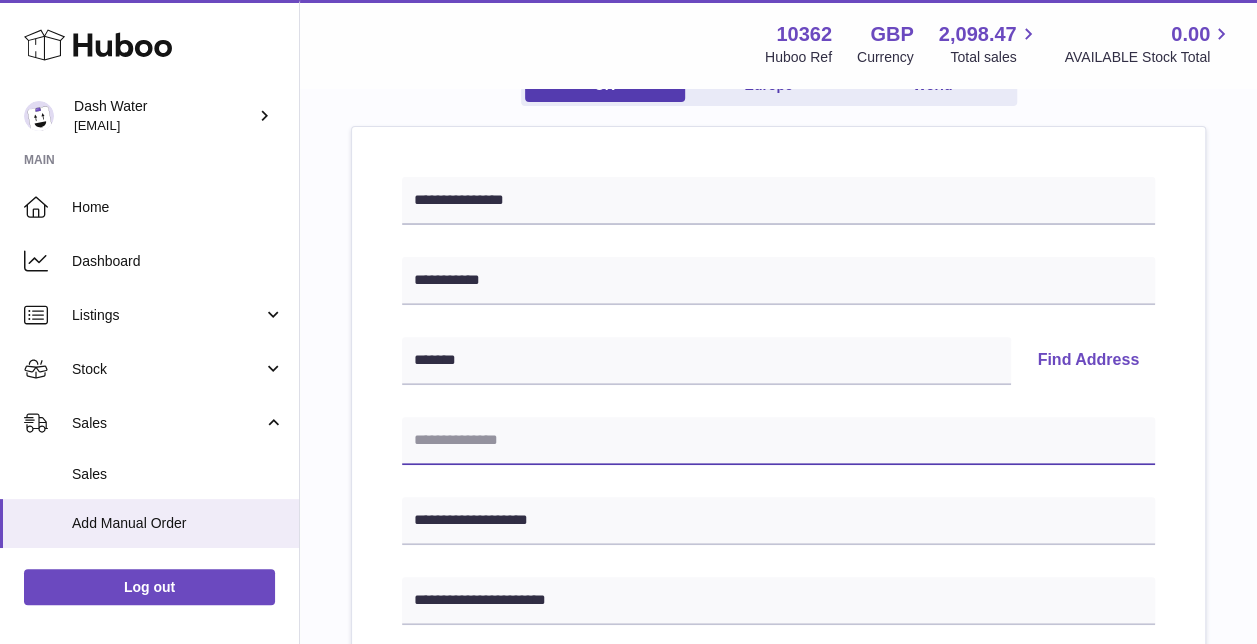 type 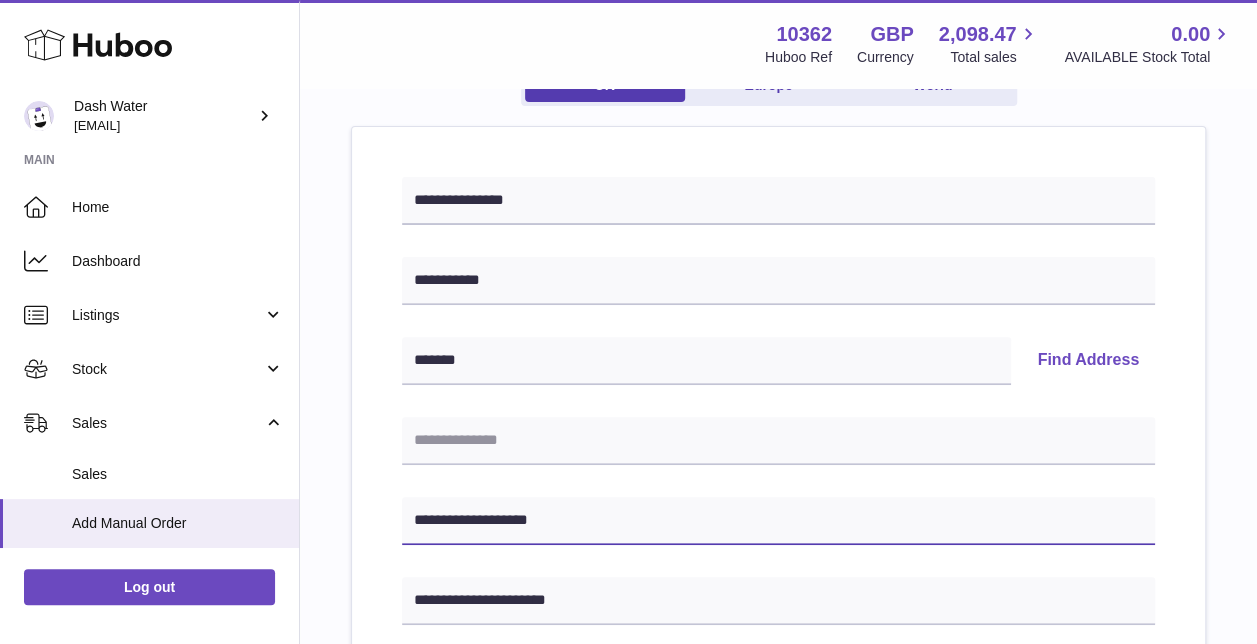 drag, startPoint x: 580, startPoint y: 505, endPoint x: 527, endPoint y: 502, distance: 53.08484 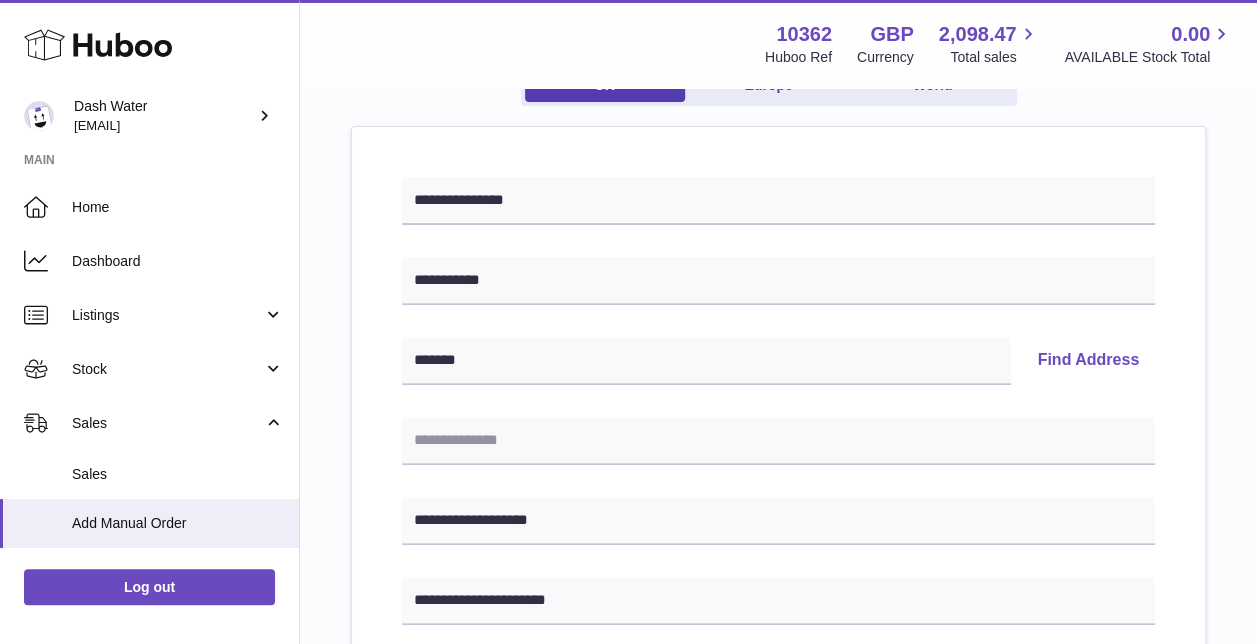 click on "Find Address" at bounding box center [1088, 361] 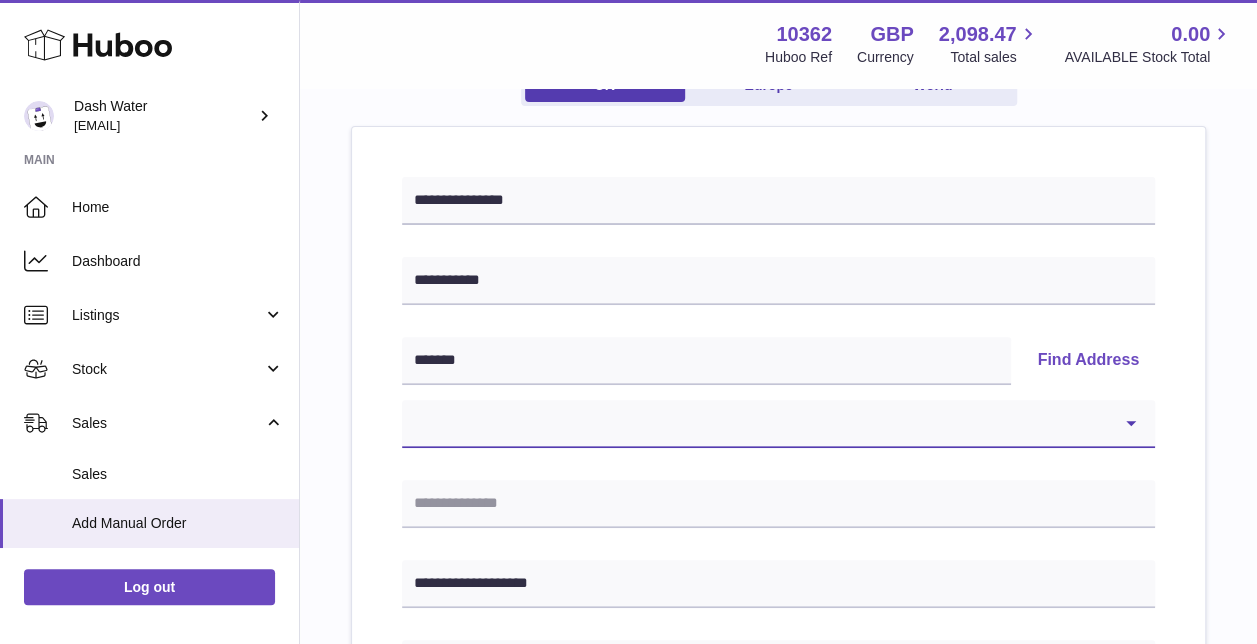 click on "**********" at bounding box center [778, 424] 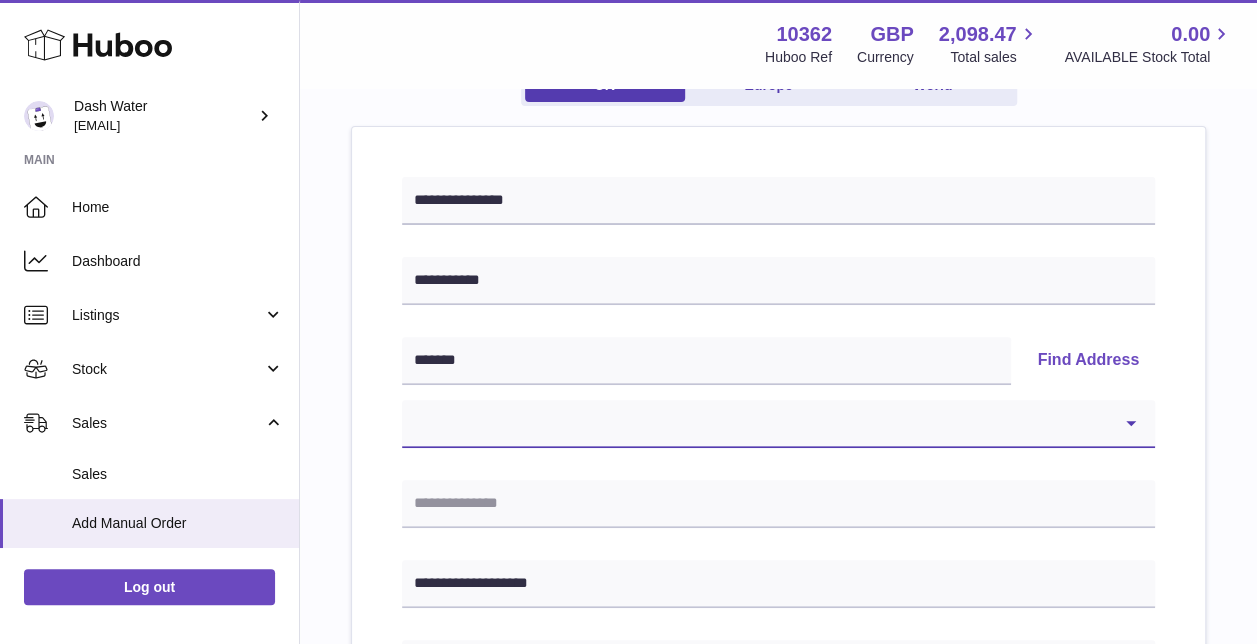 select on "**" 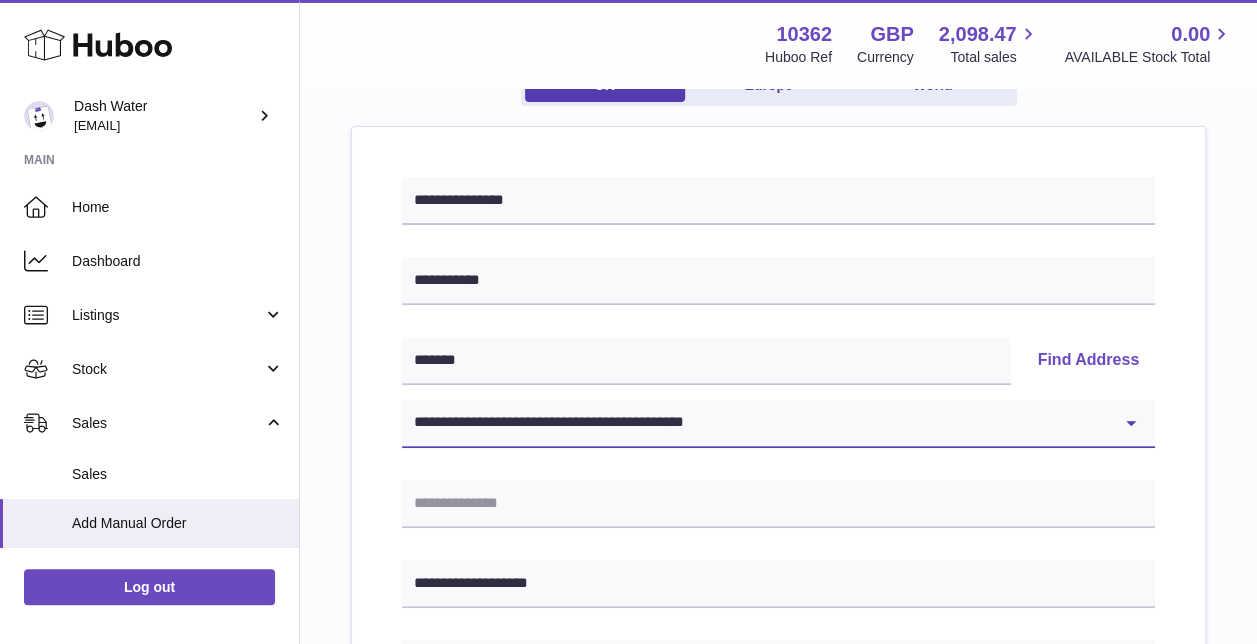 click on "**********" at bounding box center [778, 424] 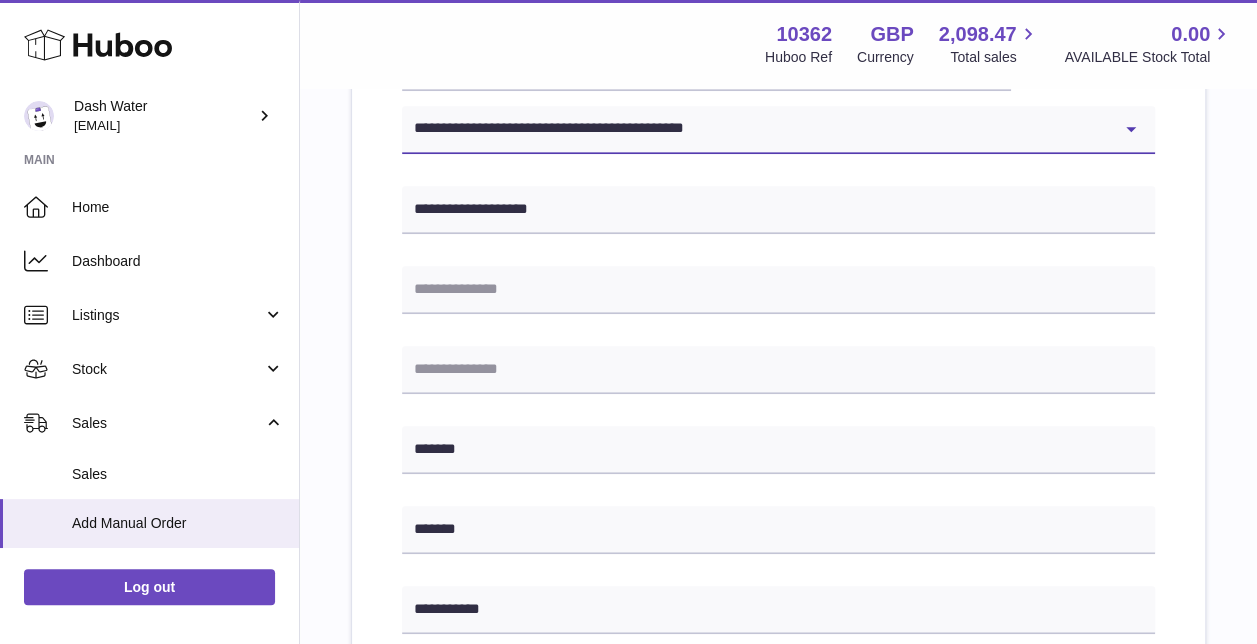 scroll, scrollTop: 500, scrollLeft: 0, axis: vertical 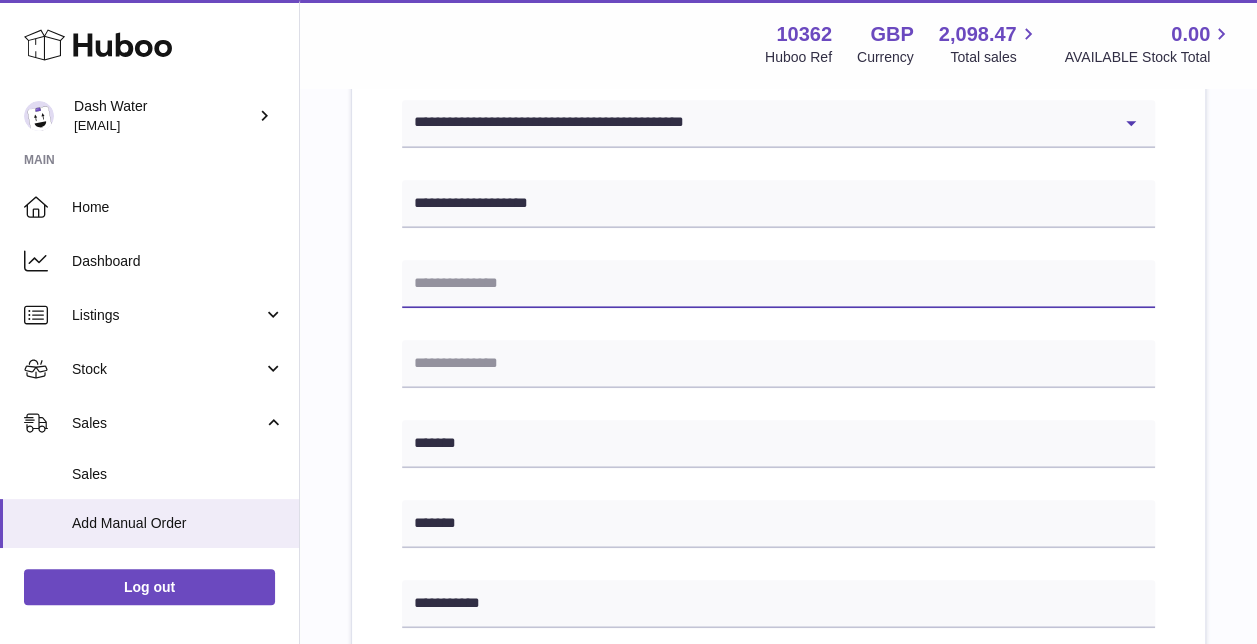 click at bounding box center [778, 284] 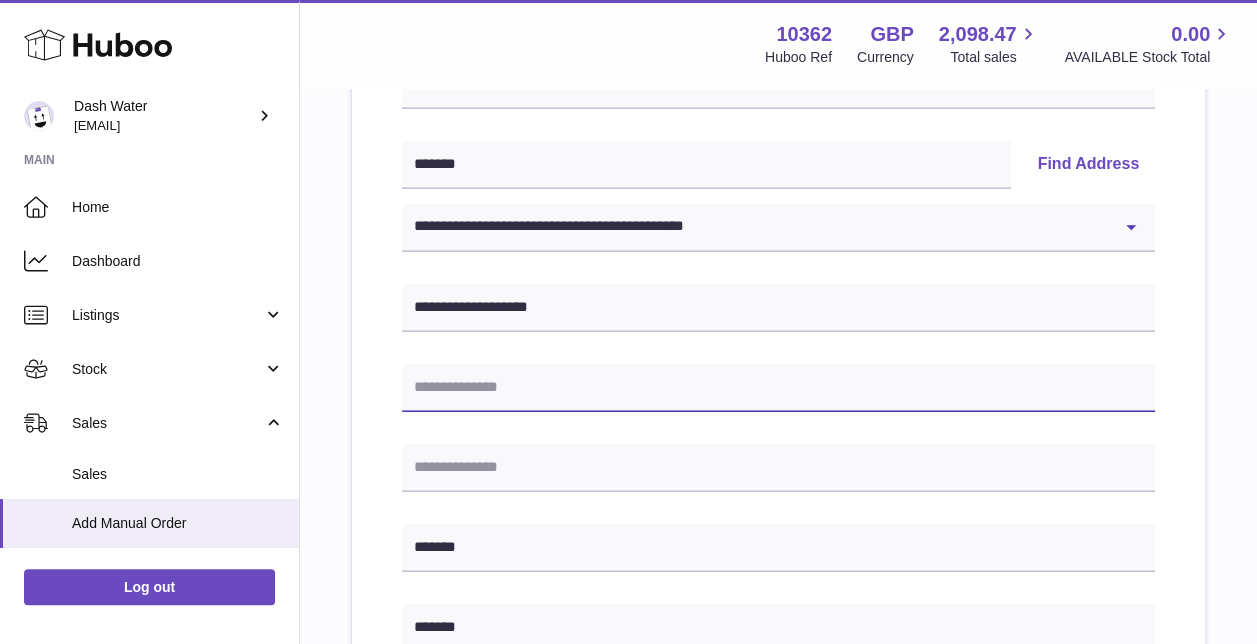 scroll, scrollTop: 300, scrollLeft: 0, axis: vertical 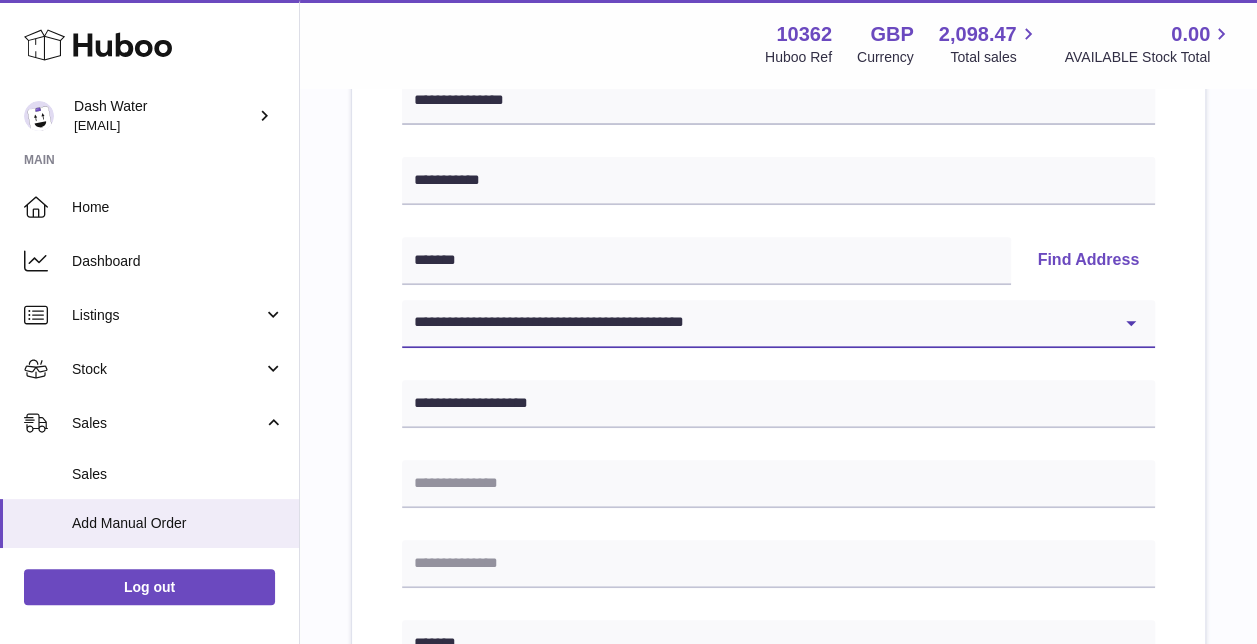 drag, startPoint x: 800, startPoint y: 316, endPoint x: 563, endPoint y: 322, distance: 237.07594 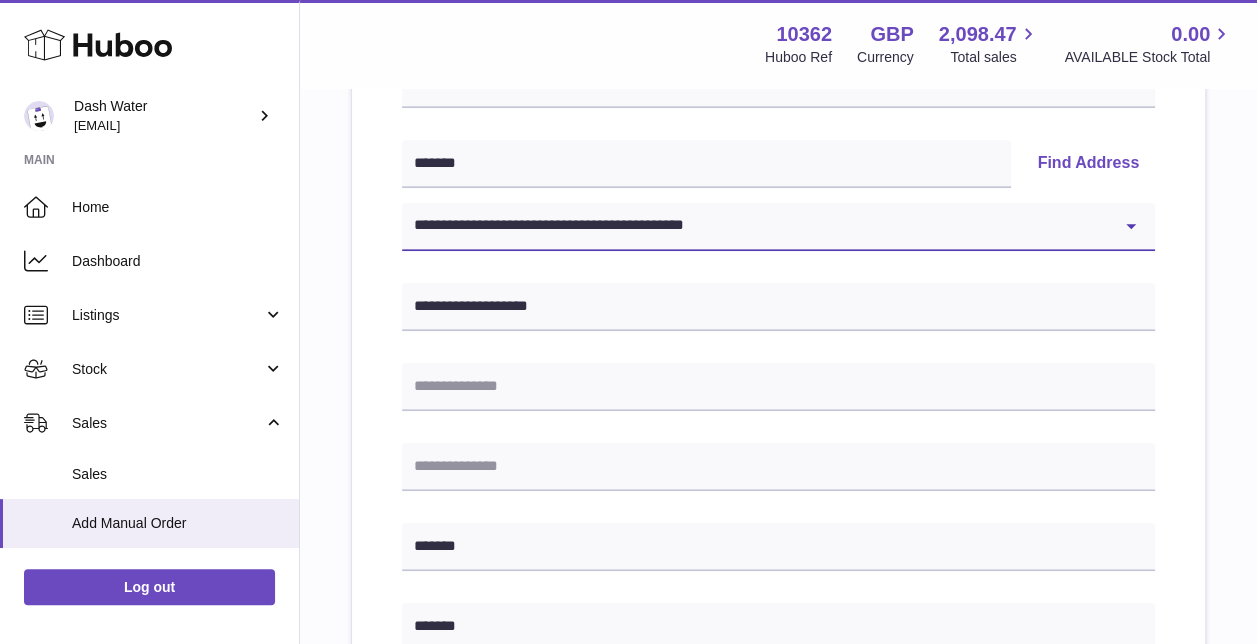 scroll, scrollTop: 300, scrollLeft: 0, axis: vertical 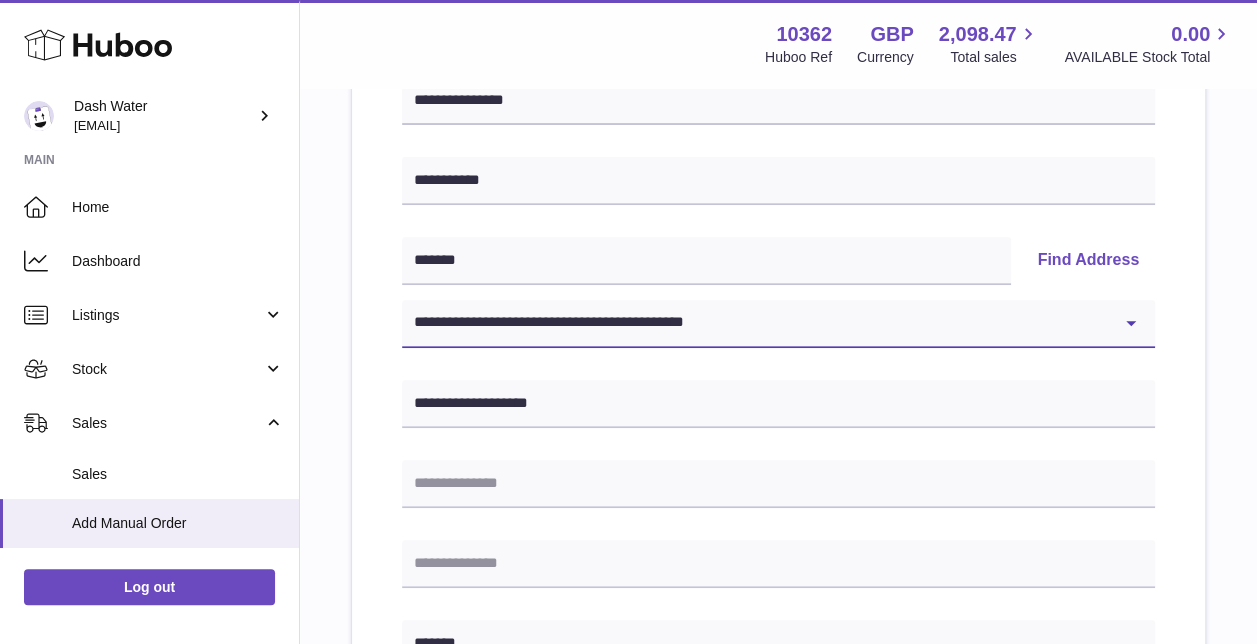 click on "**********" at bounding box center (778, 324) 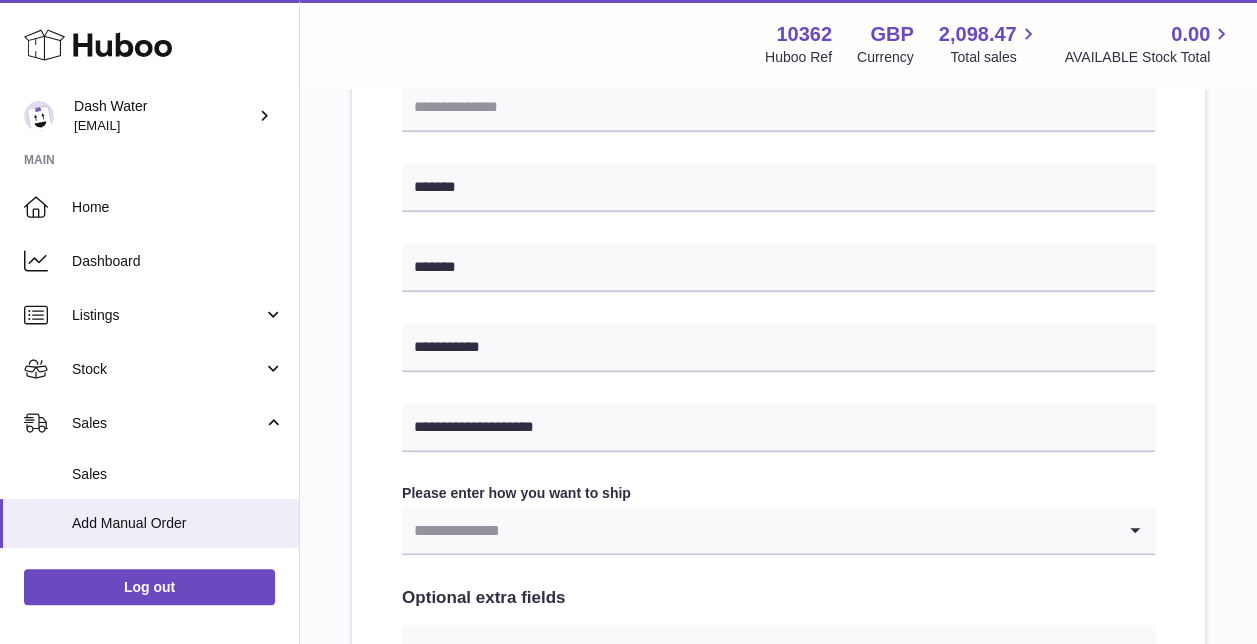 scroll, scrollTop: 800, scrollLeft: 0, axis: vertical 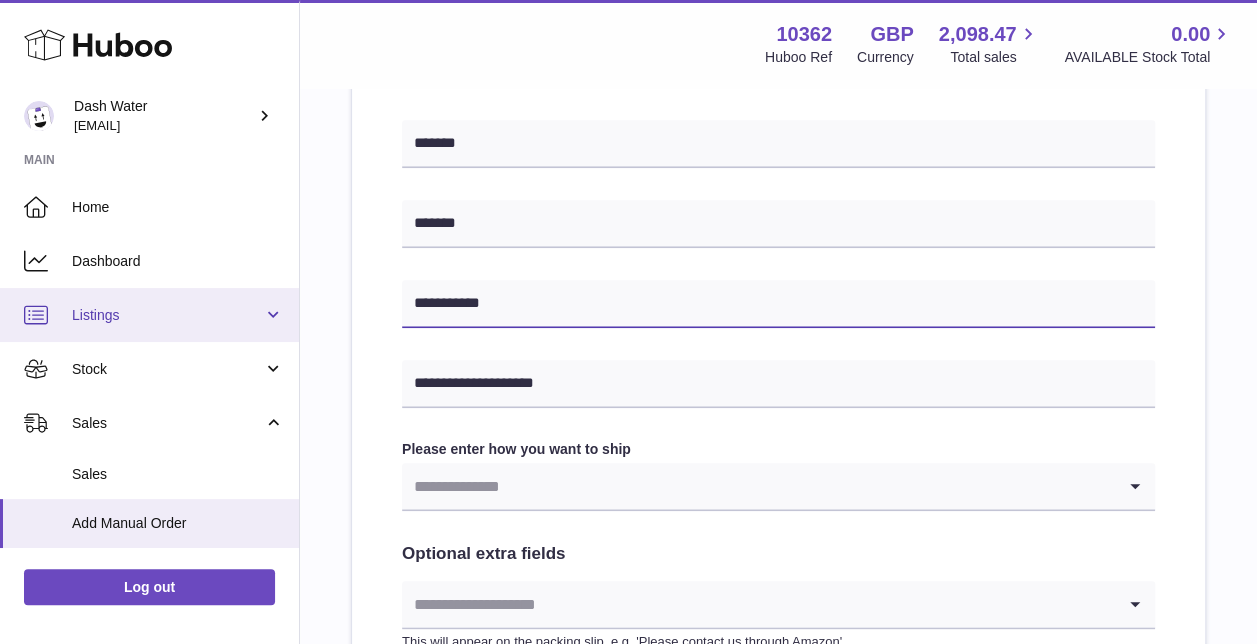 drag, startPoint x: 458, startPoint y: 306, endPoint x: 231, endPoint y: 302, distance: 227.03523 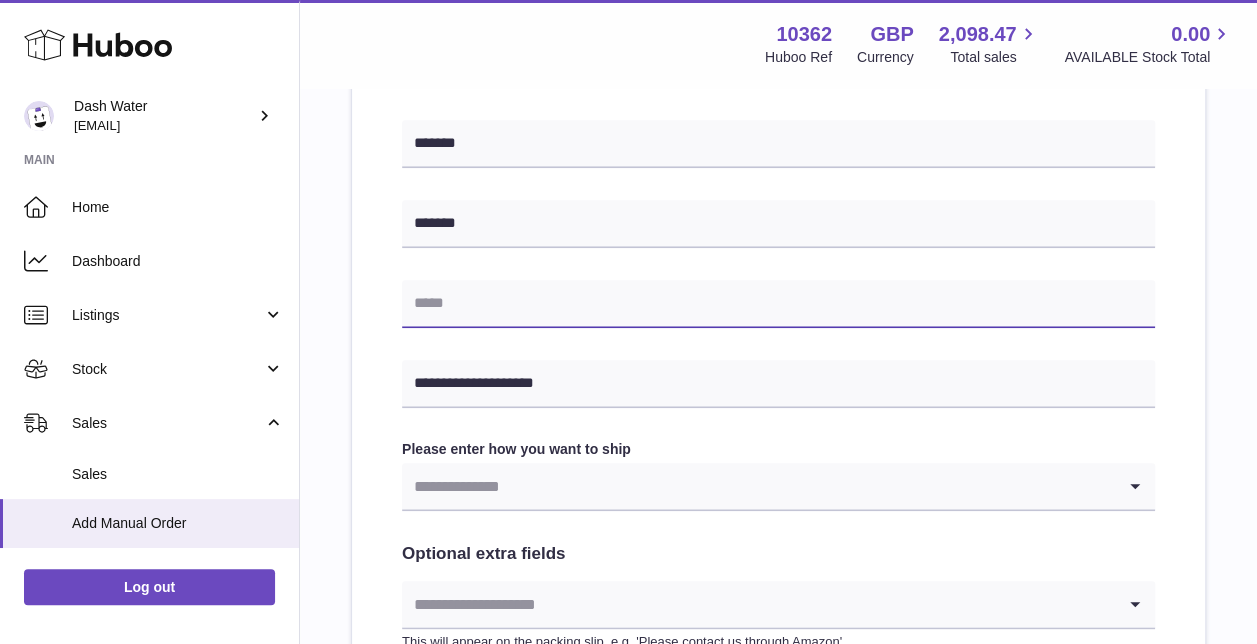 click at bounding box center (778, 304) 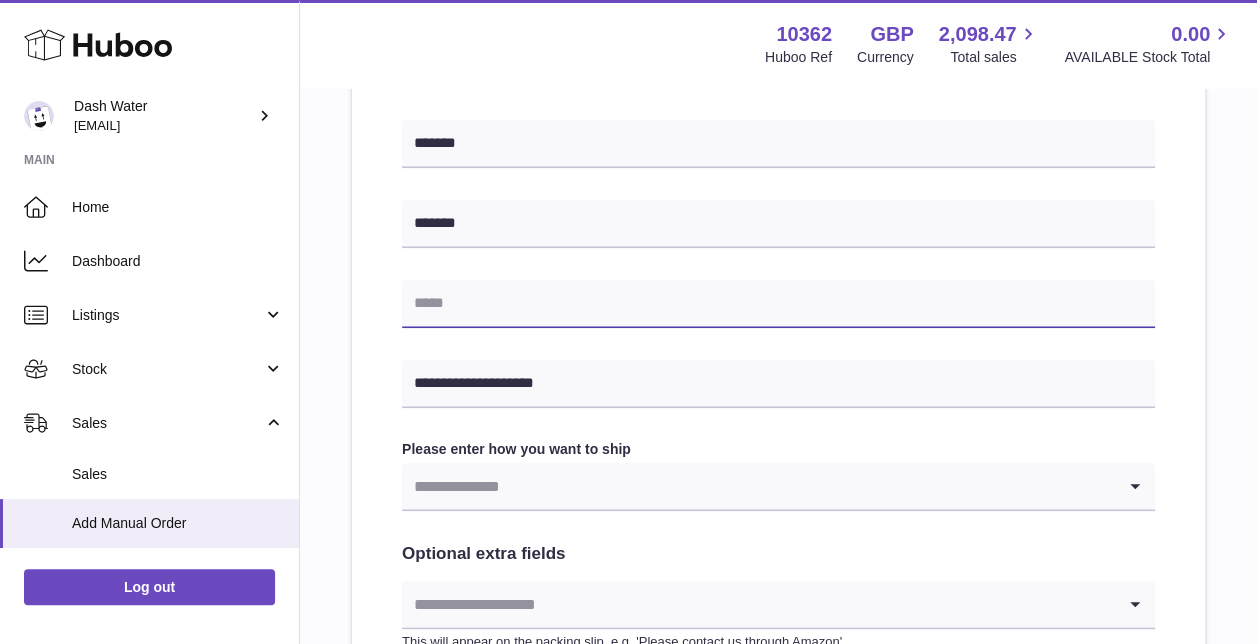 type on "**********" 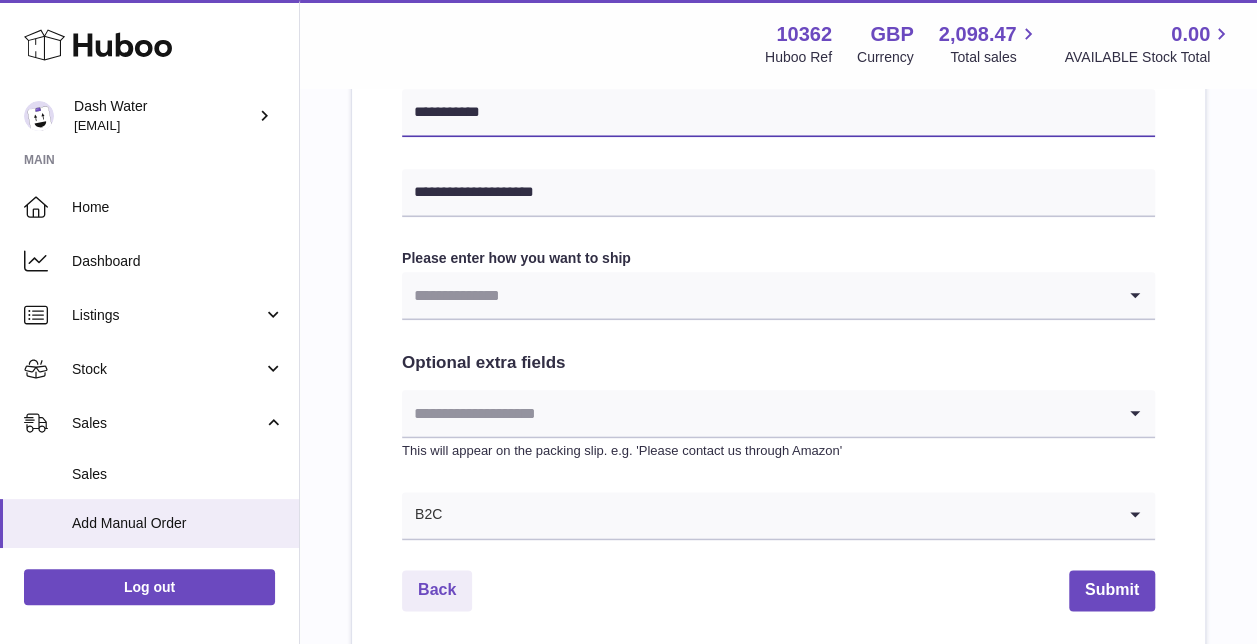scroll, scrollTop: 1000, scrollLeft: 0, axis: vertical 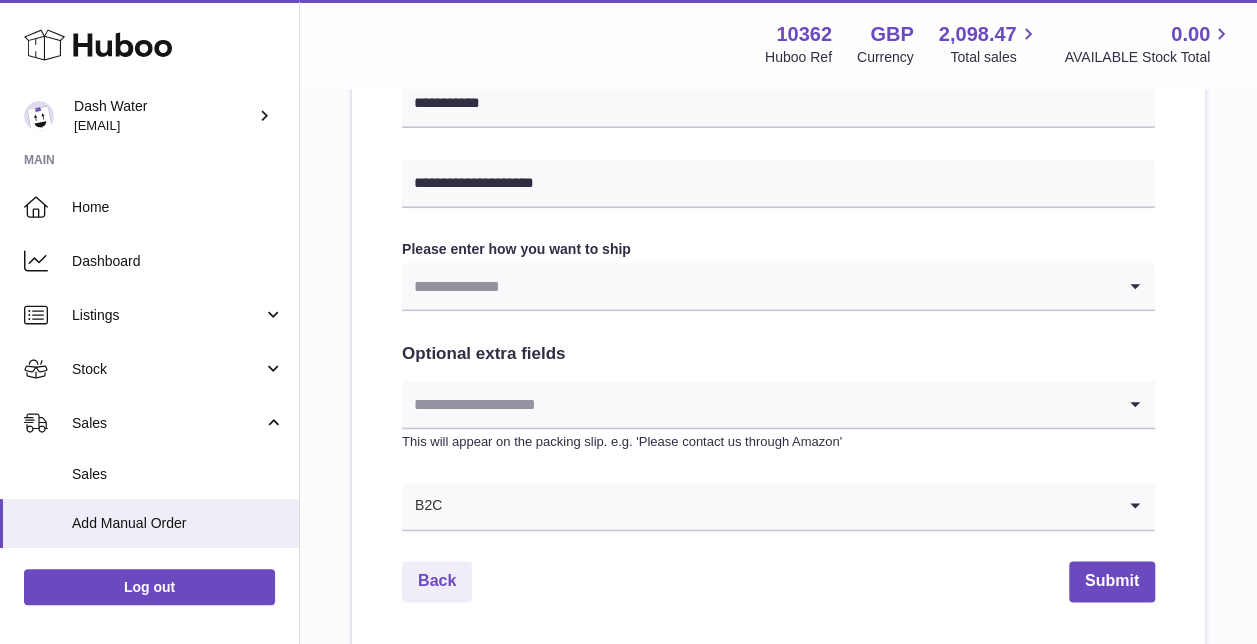 click at bounding box center (758, 286) 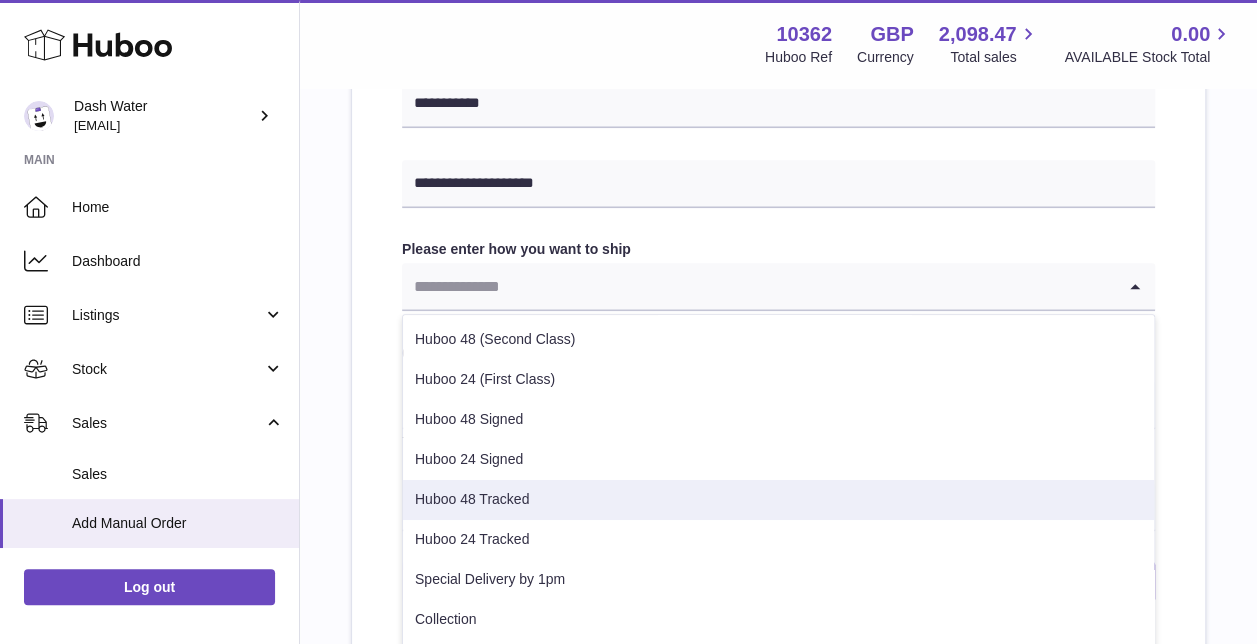 click on "Huboo 48 Tracked" at bounding box center [778, 500] 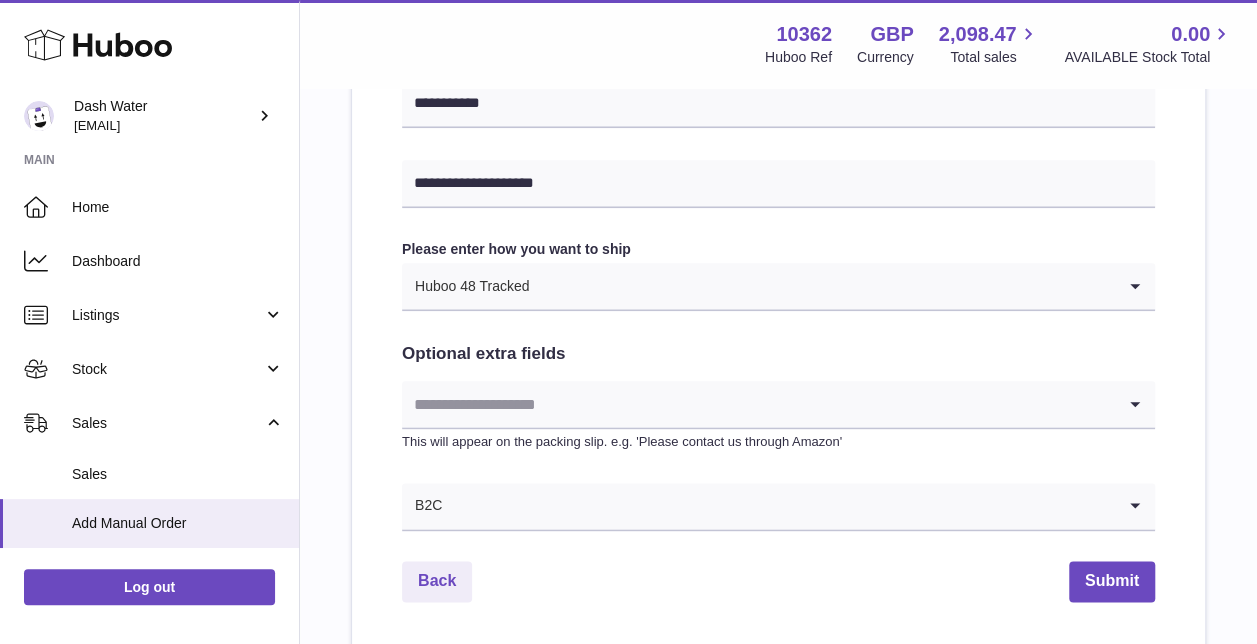 scroll, scrollTop: 1100, scrollLeft: 0, axis: vertical 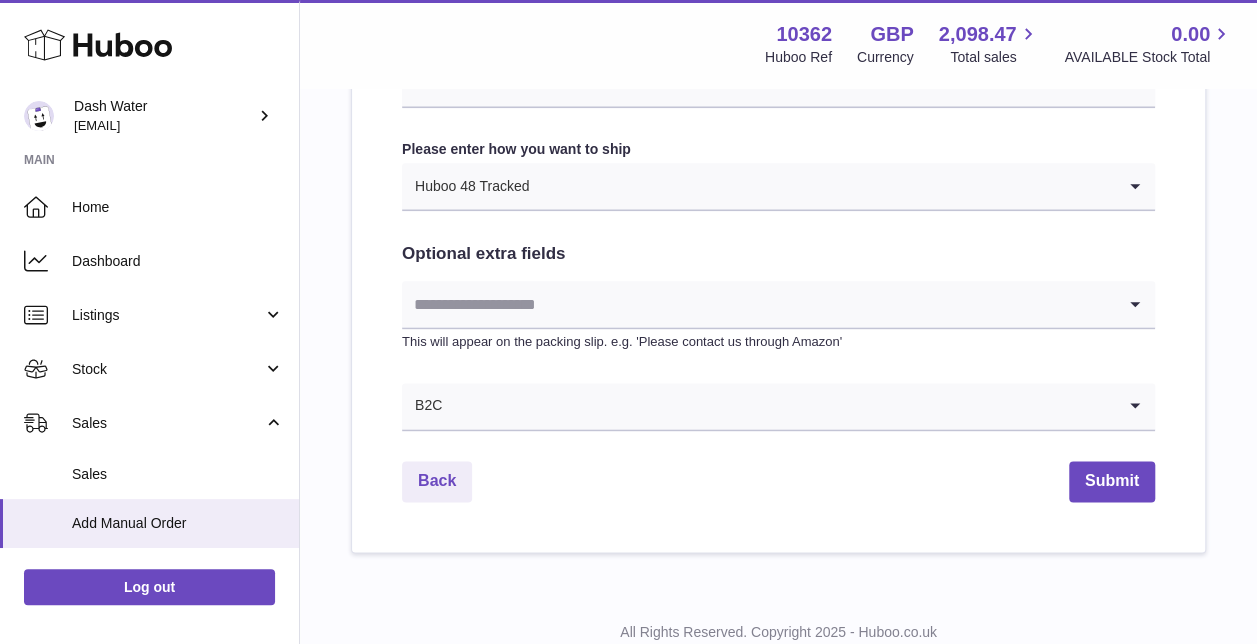 click at bounding box center (758, 304) 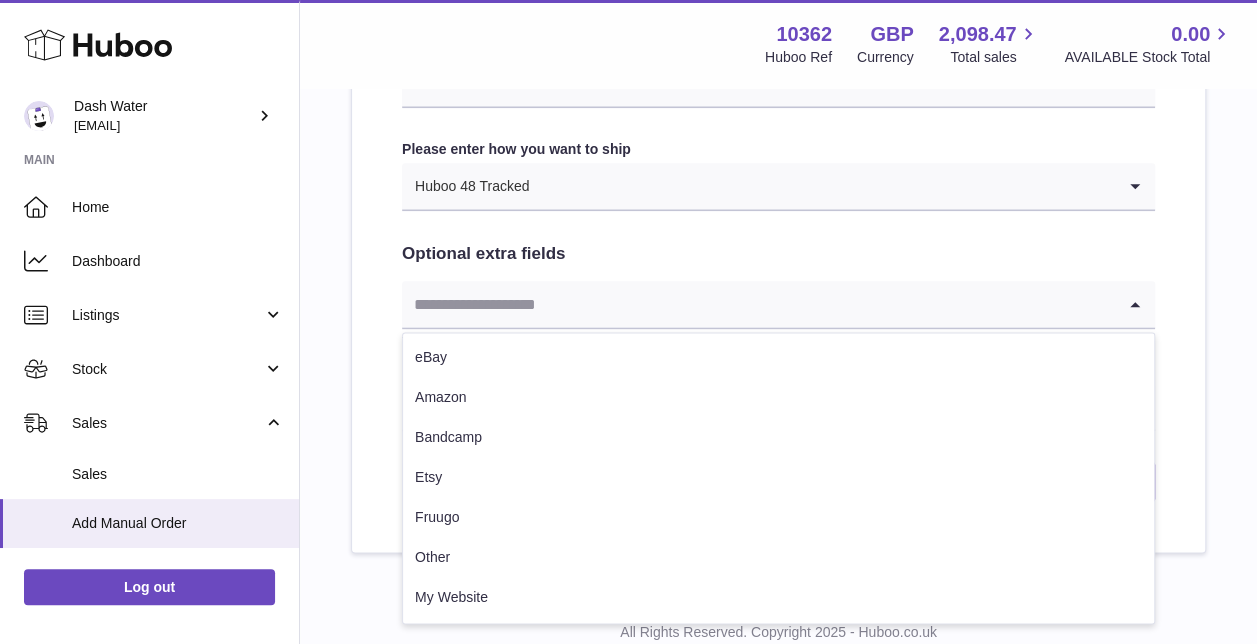 click at bounding box center (758, 304) 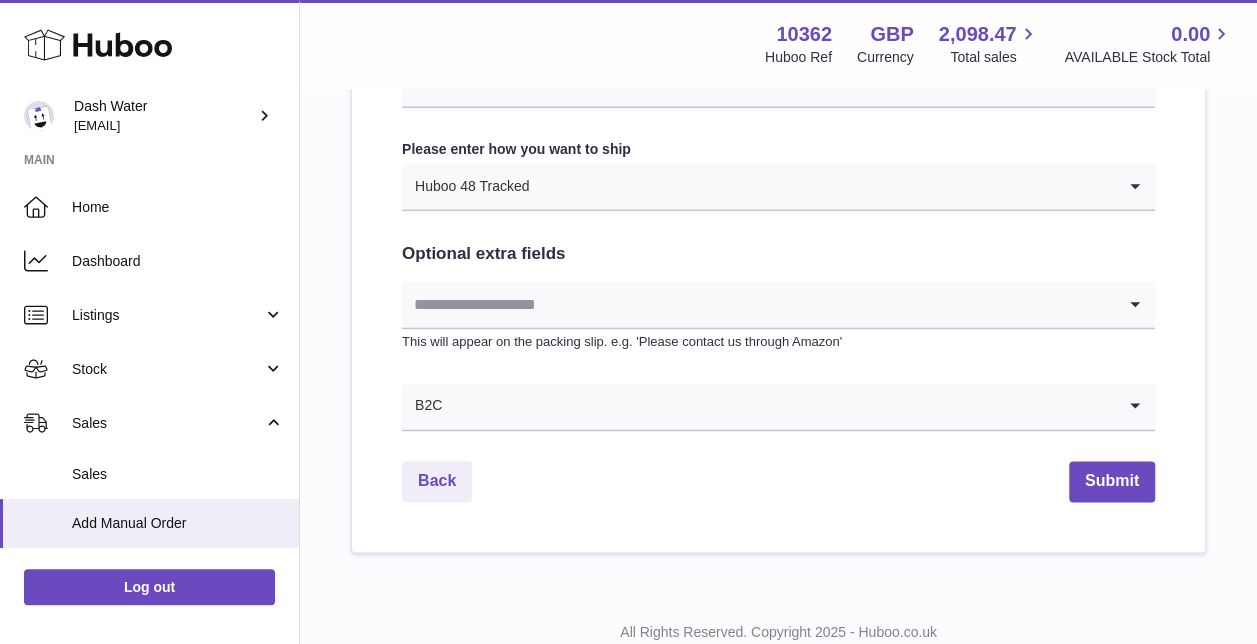 click on "**********" at bounding box center (778, -111) 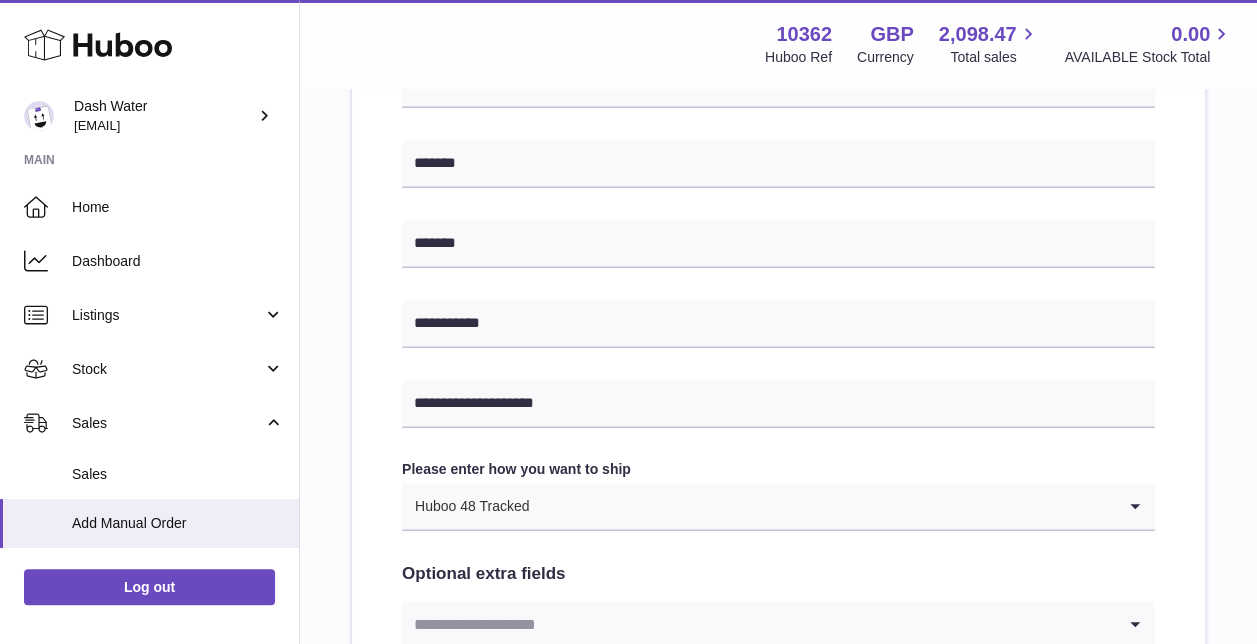 scroll, scrollTop: 1000, scrollLeft: 0, axis: vertical 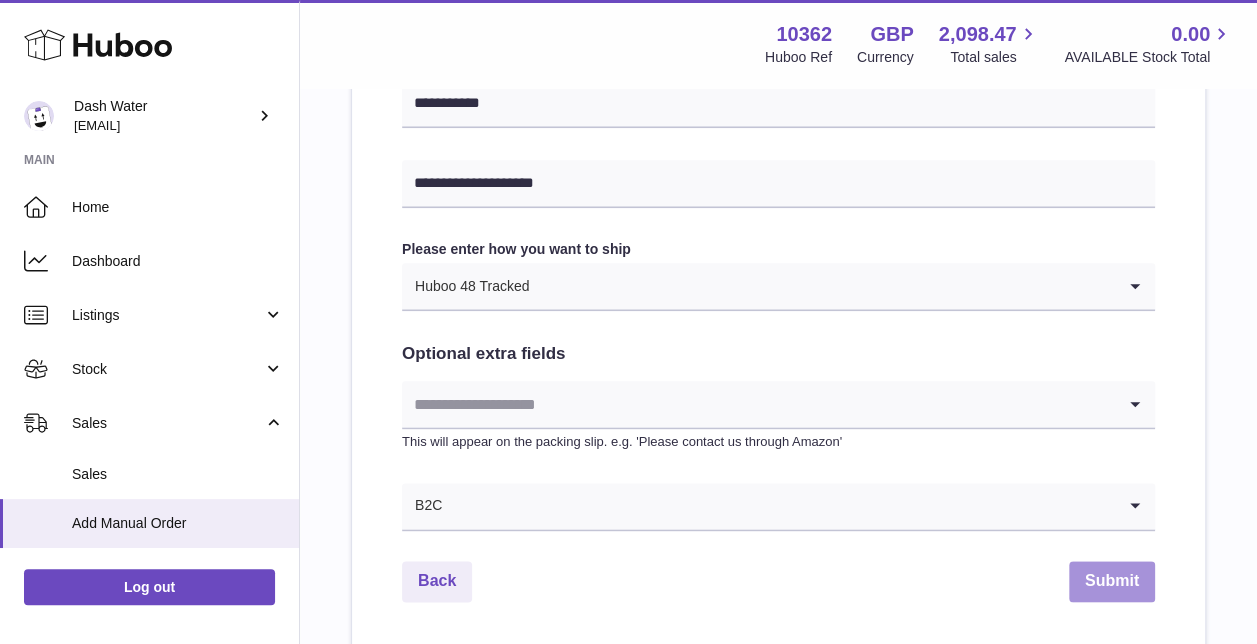 click on "Submit" at bounding box center (1112, 581) 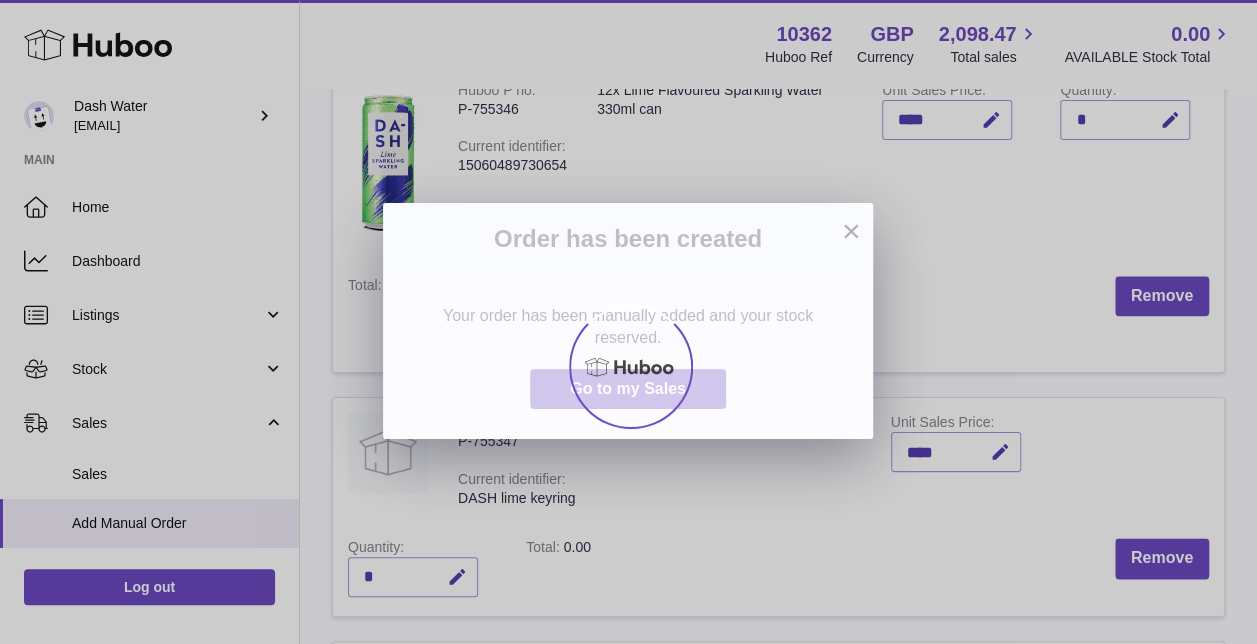 scroll, scrollTop: 0, scrollLeft: 0, axis: both 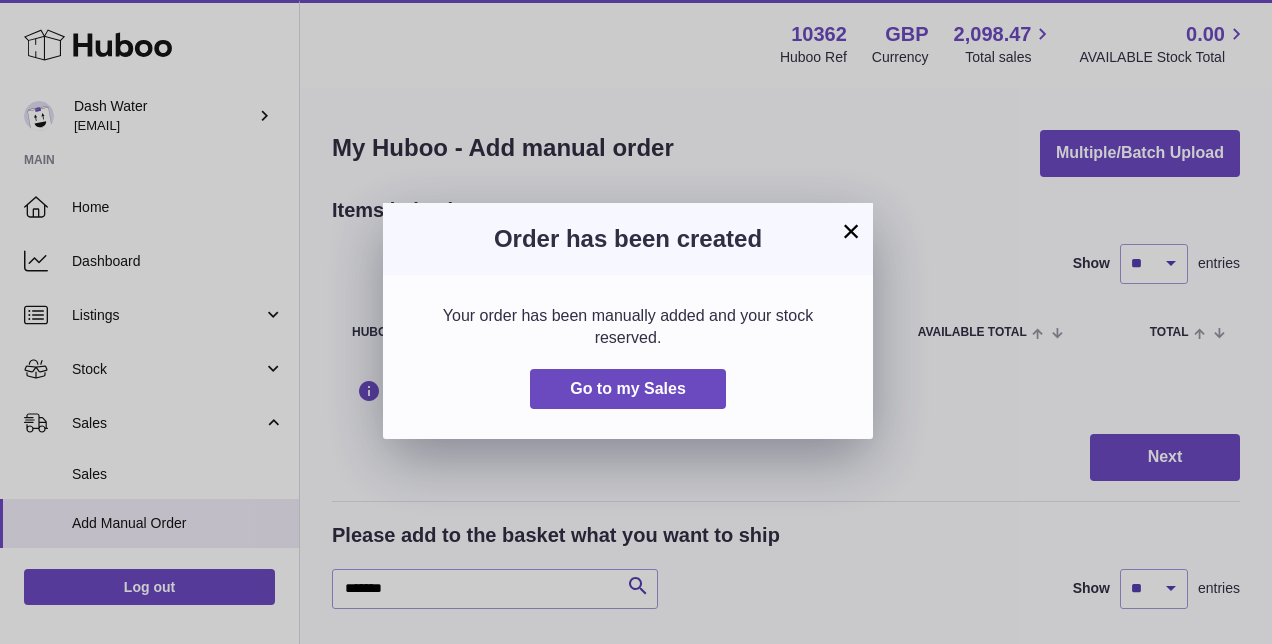 click on "×" at bounding box center (851, 231) 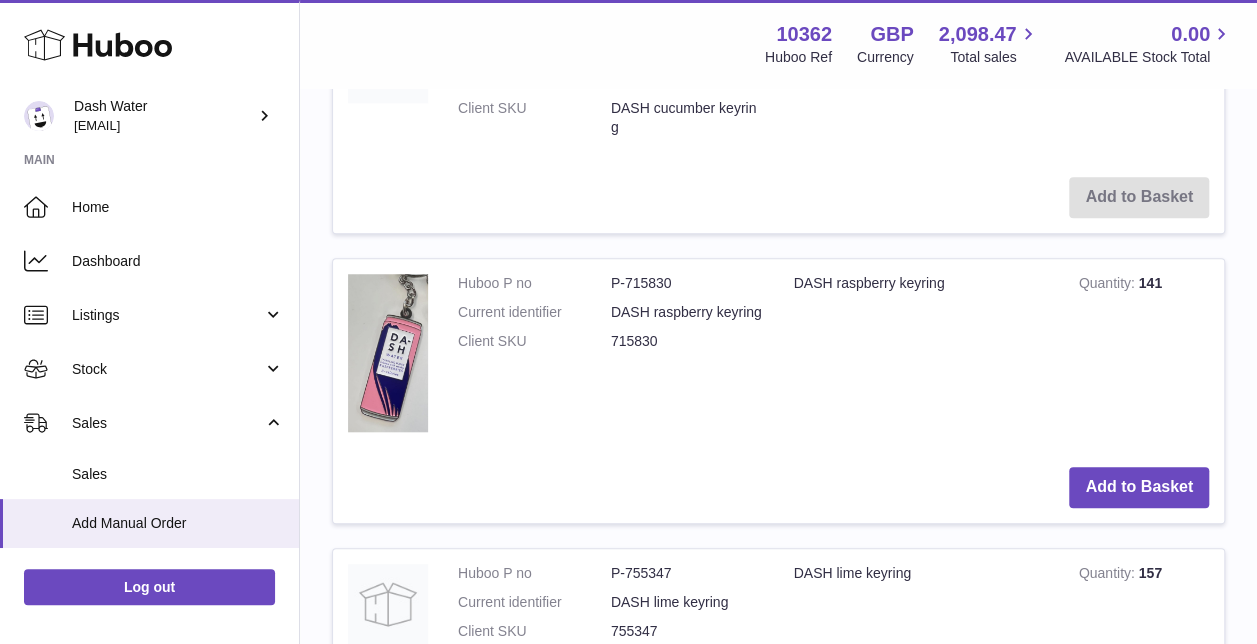 scroll, scrollTop: 498, scrollLeft: 0, axis: vertical 